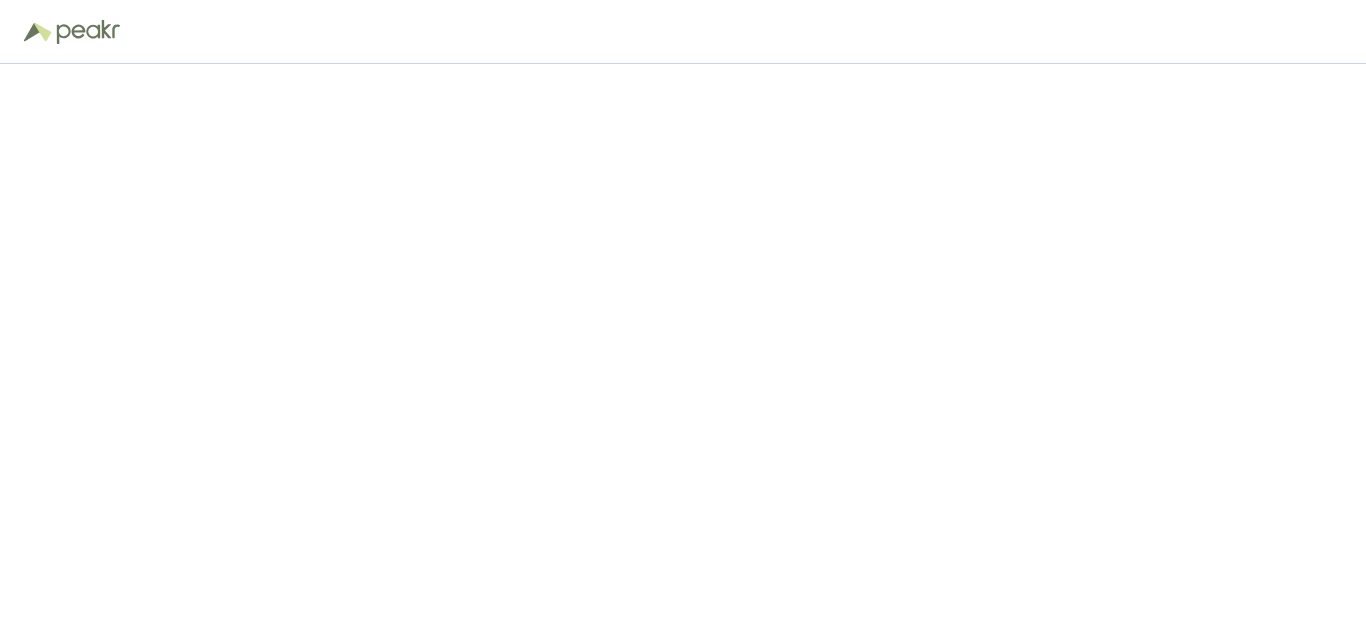 scroll, scrollTop: 0, scrollLeft: 0, axis: both 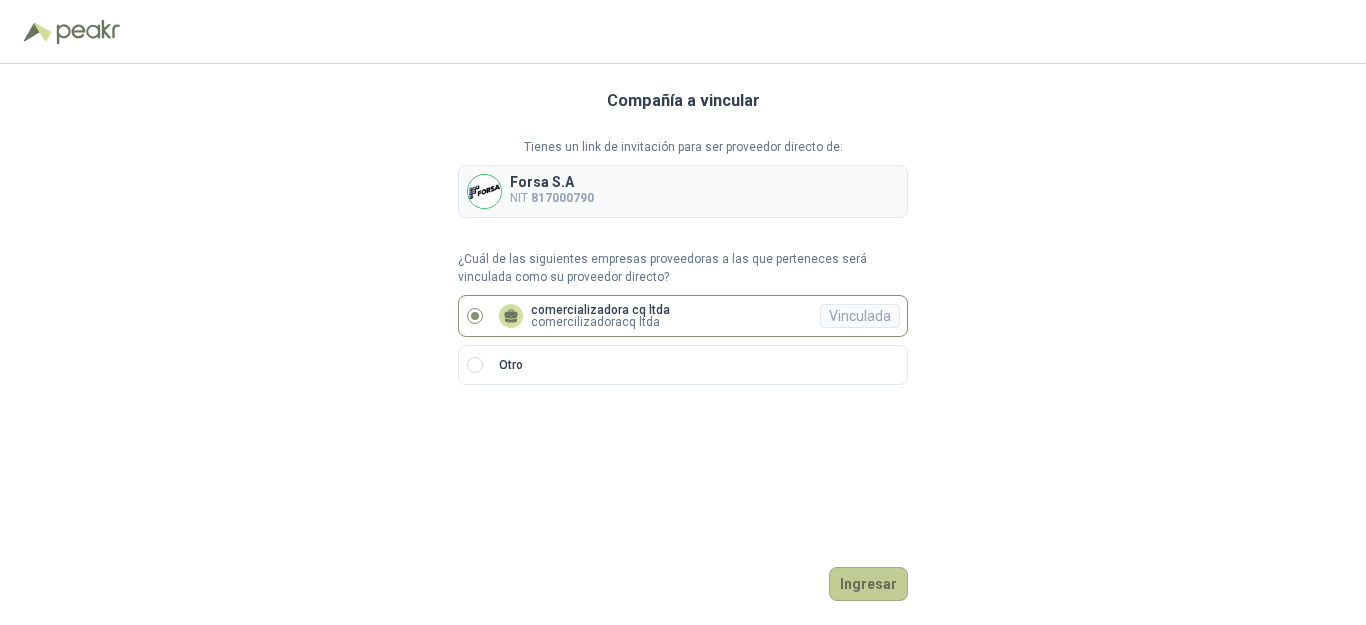 click on "Ingresar" at bounding box center [868, 584] 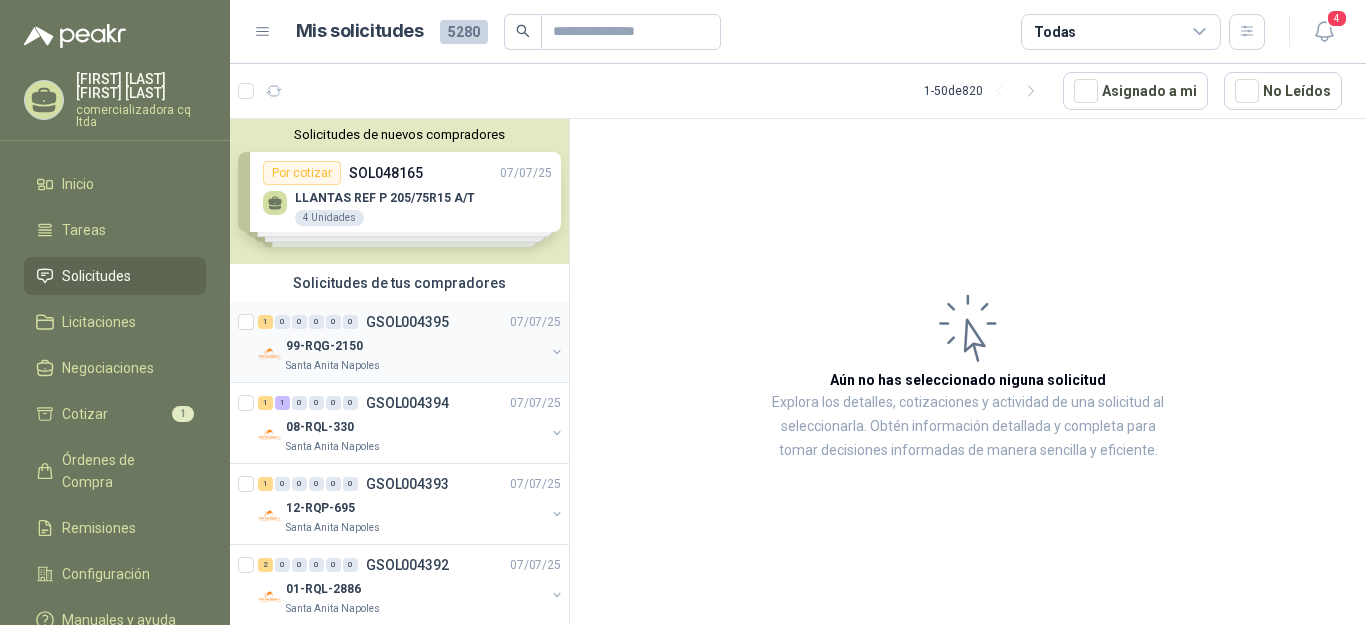 click on "99-RQG-2150" at bounding box center (324, 346) 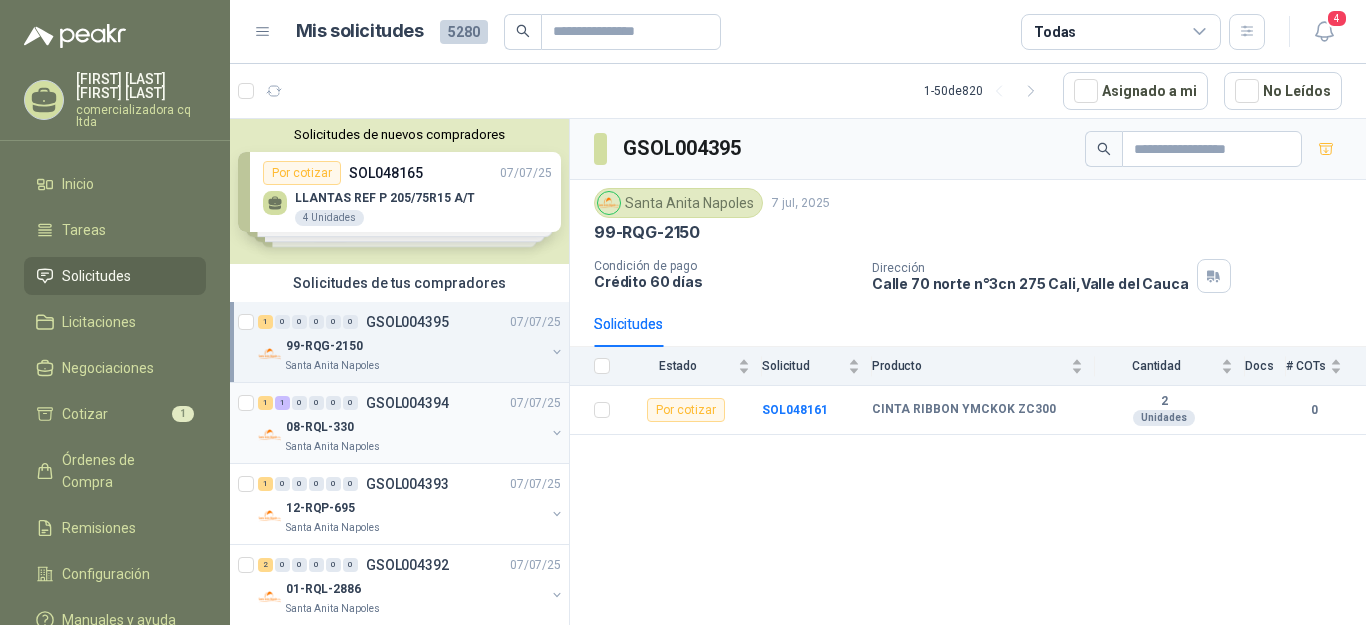 click on "08-RQL-330" at bounding box center (320, 427) 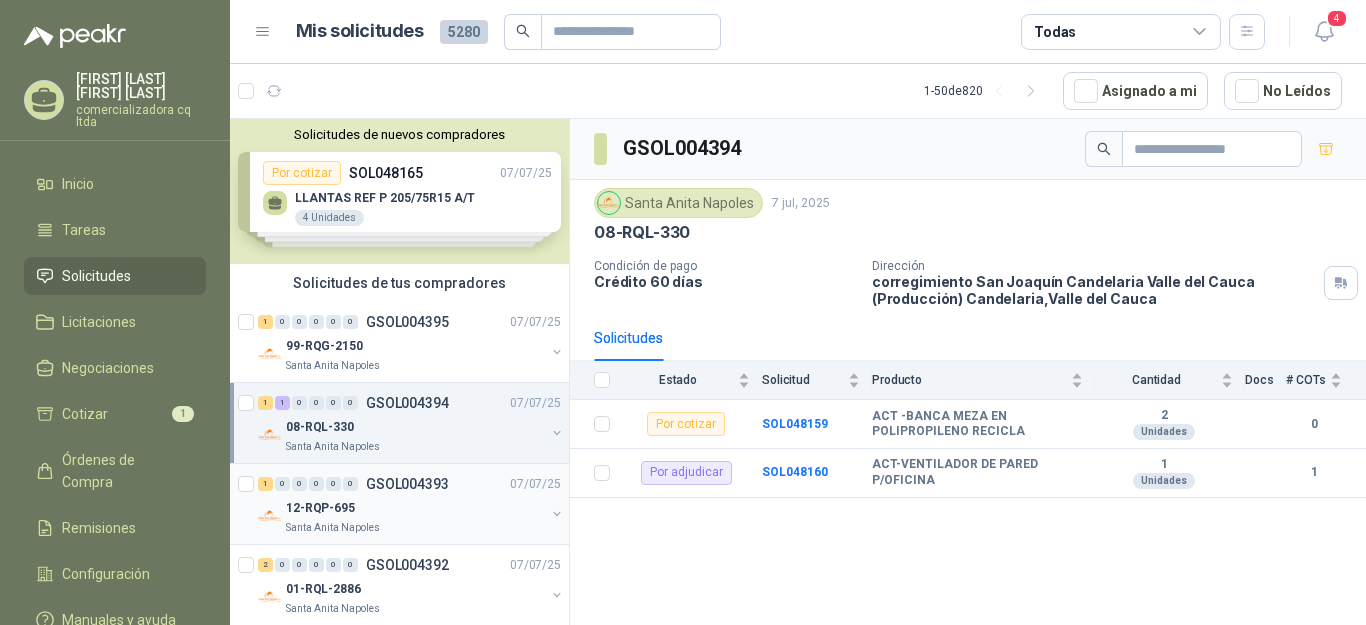 click on "12-RQP-695" at bounding box center [320, 508] 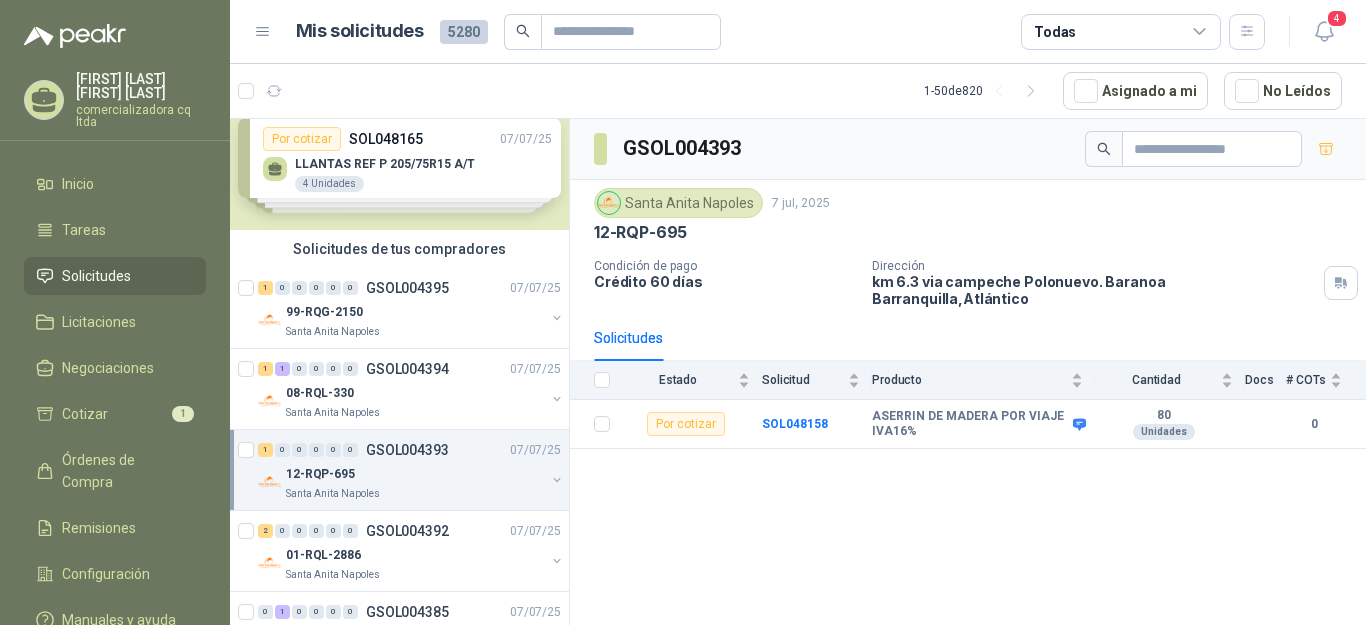 scroll, scrollTop: 83, scrollLeft: 0, axis: vertical 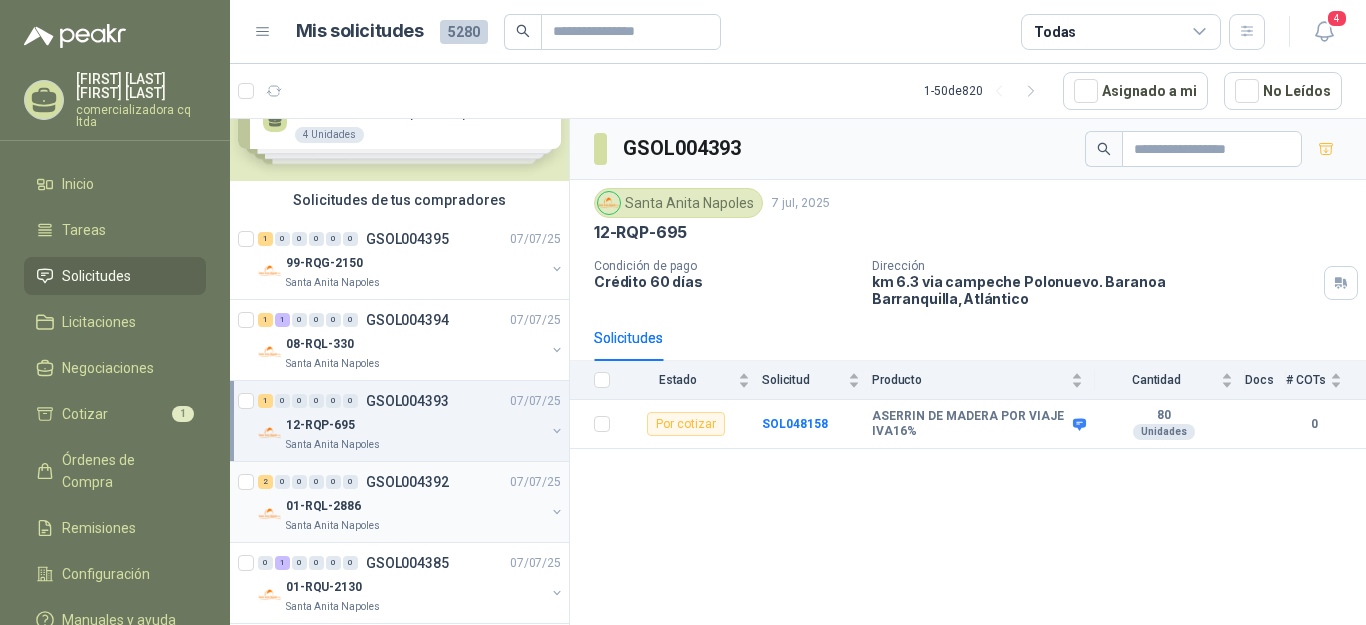 click on "01-RQL-2886" at bounding box center (323, 506) 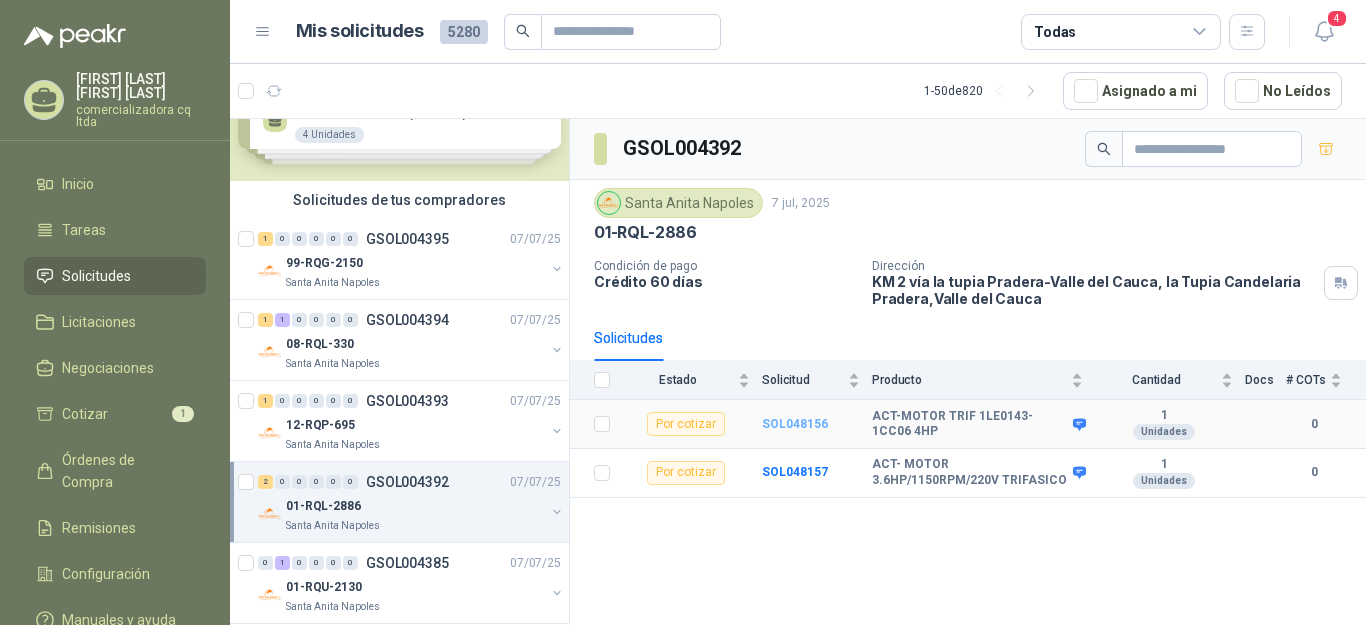 click on "SOL048156" at bounding box center (795, 424) 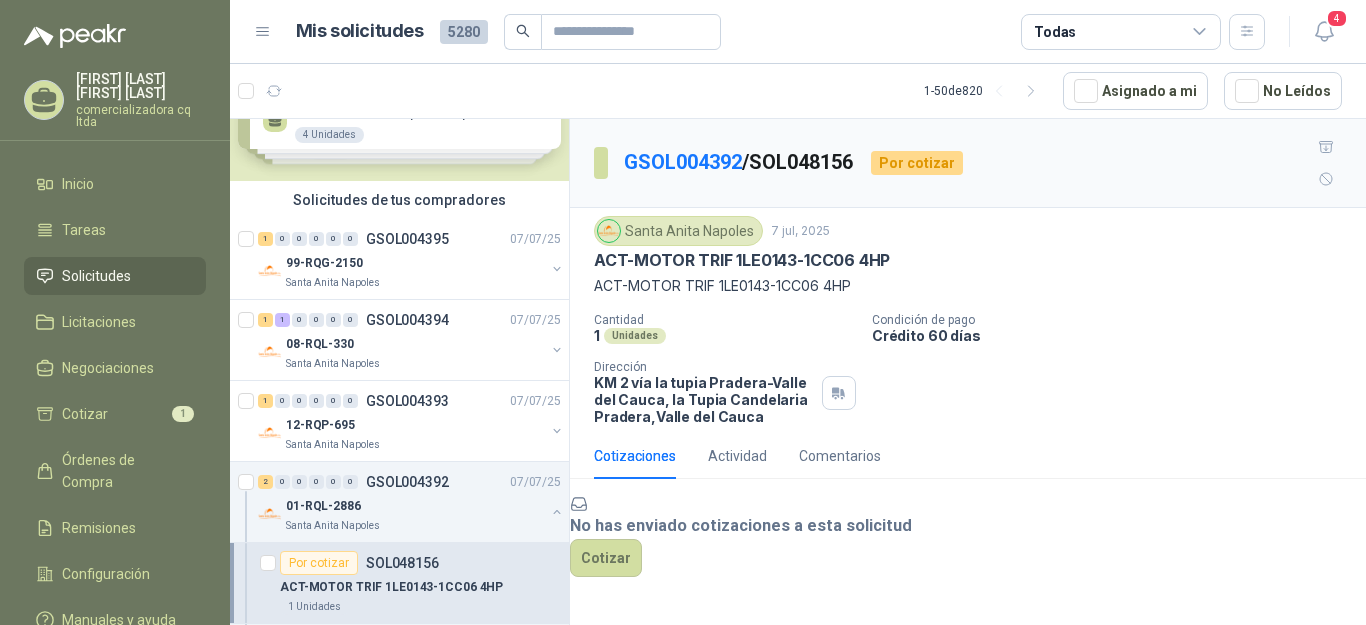 scroll, scrollTop: 10, scrollLeft: 0, axis: vertical 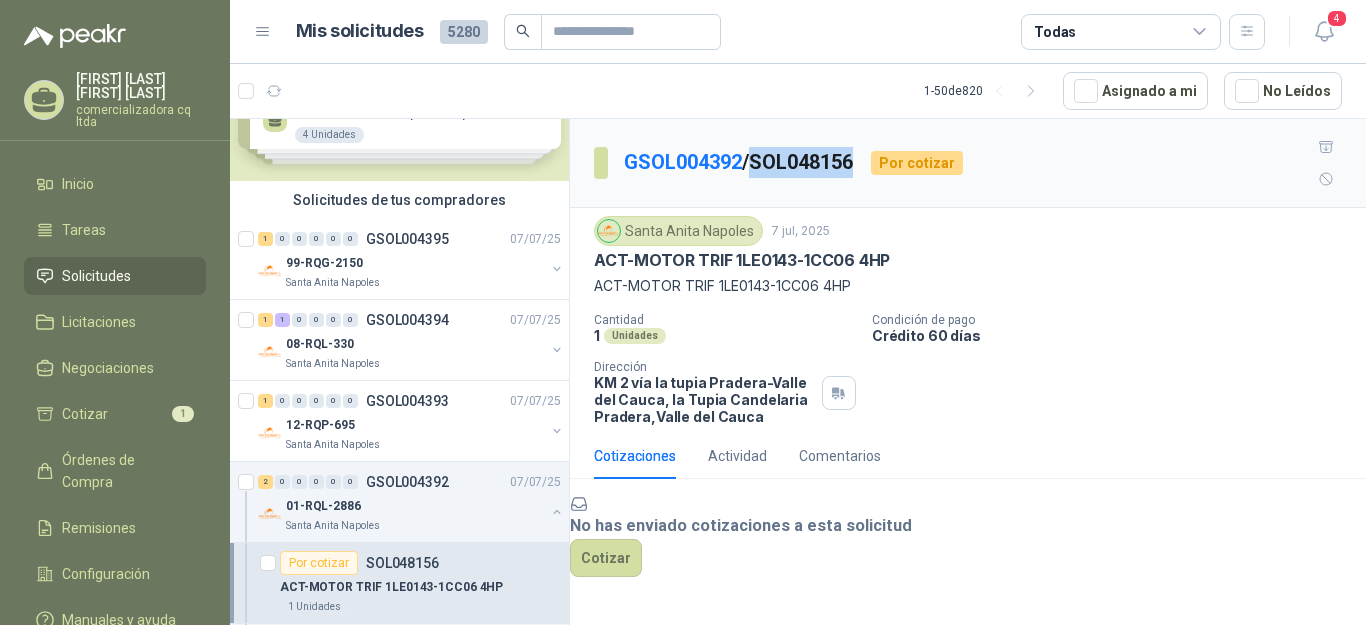 drag, startPoint x: 759, startPoint y: 134, endPoint x: 864, endPoint y: 134, distance: 105 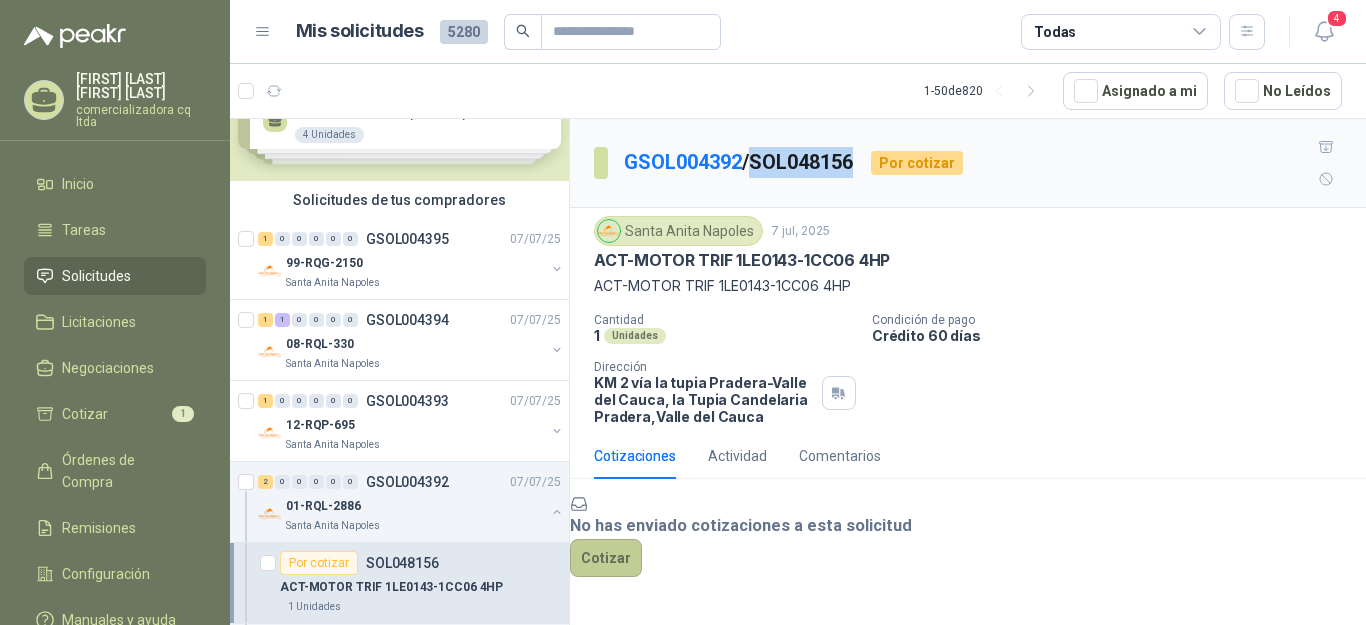 click on "Cotizar" at bounding box center [606, 558] 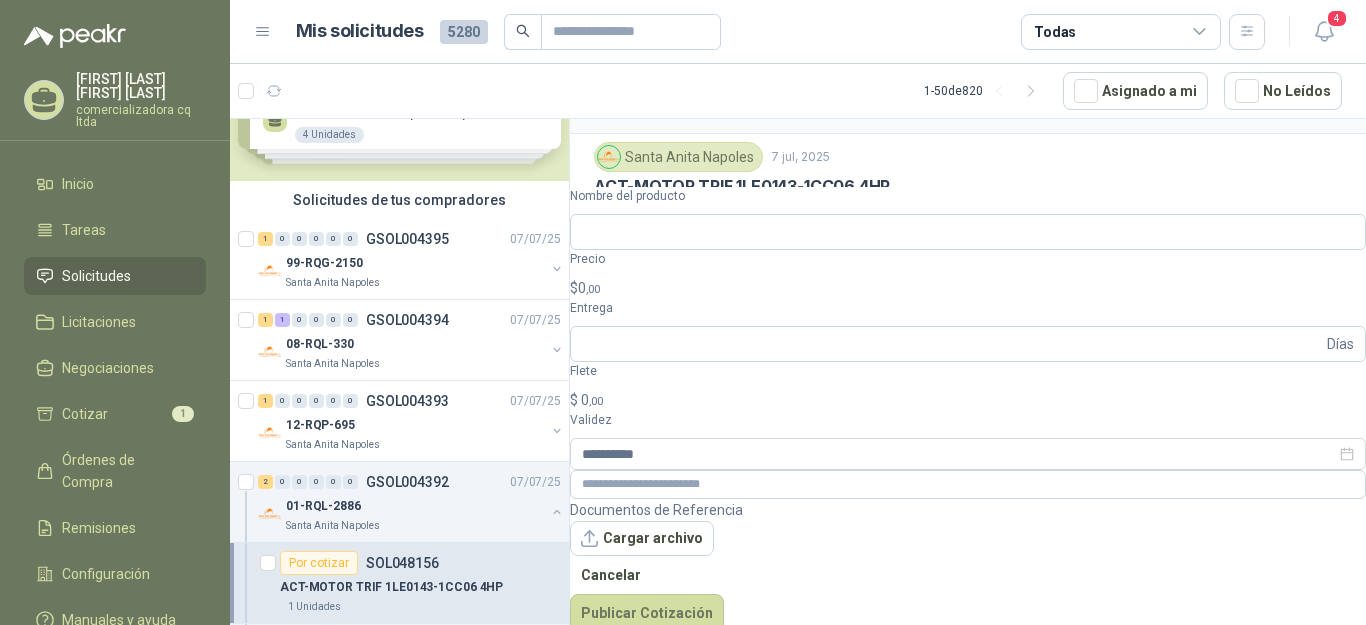 scroll, scrollTop: 73, scrollLeft: 0, axis: vertical 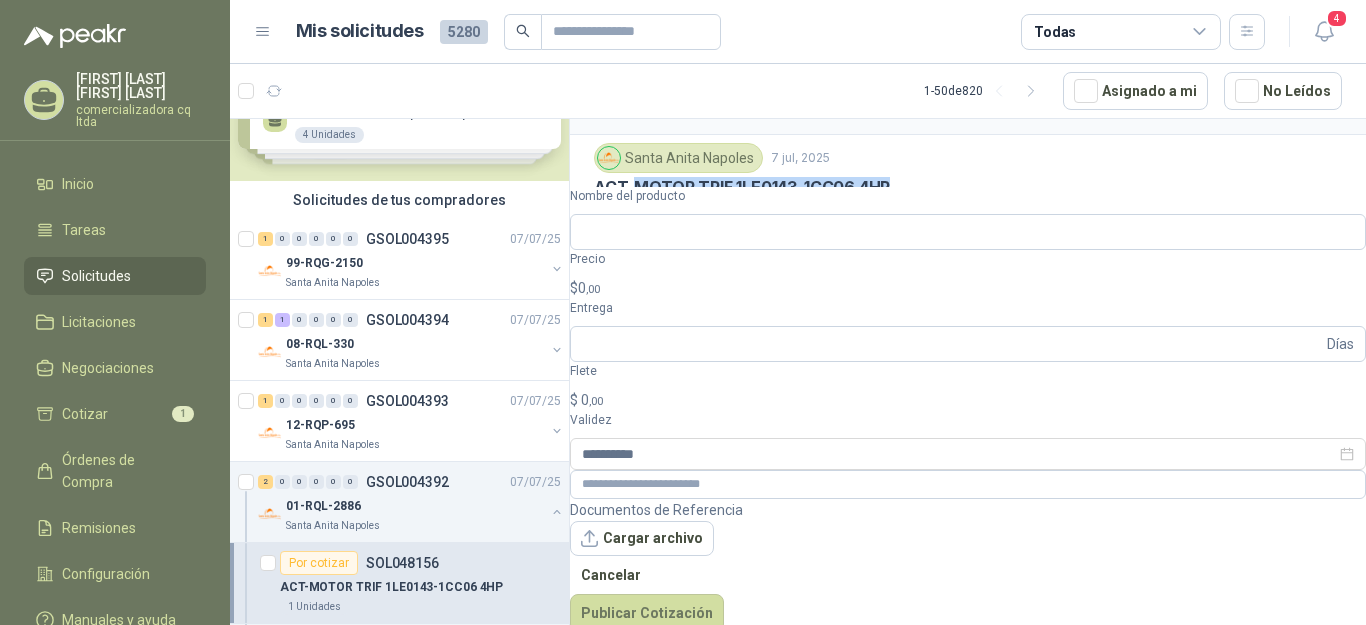 drag, startPoint x: 636, startPoint y: 154, endPoint x: 894, endPoint y: 156, distance: 258.00775 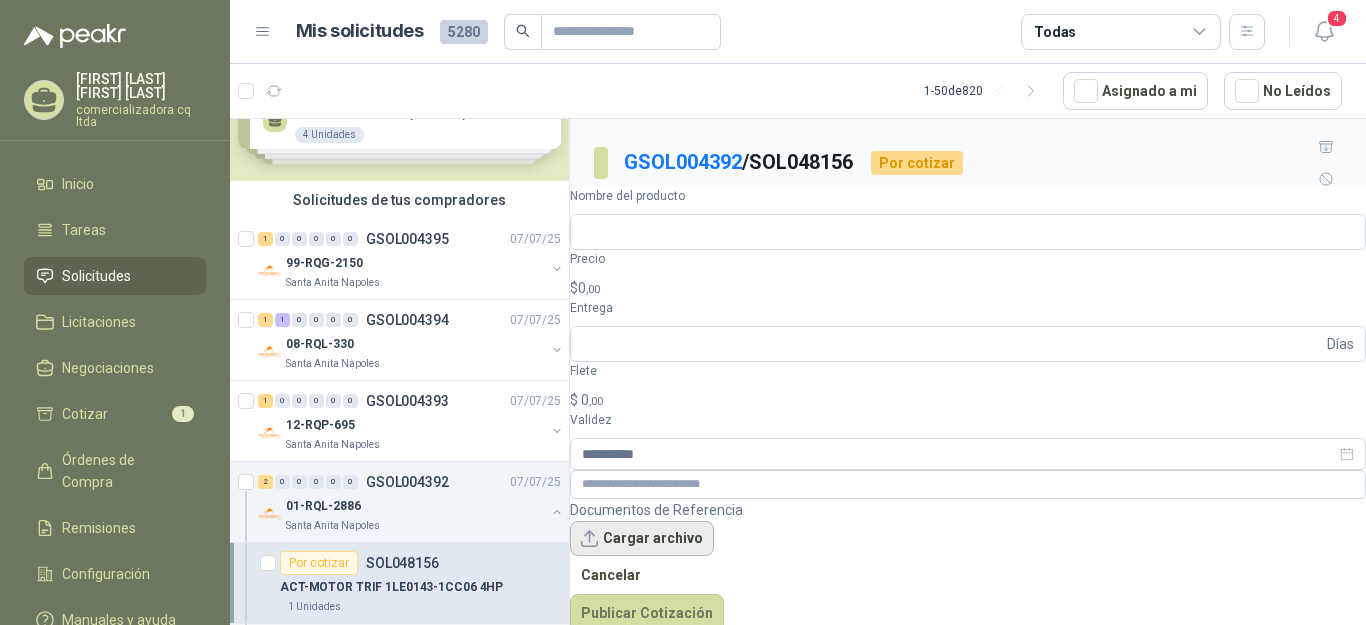 click on "Cargar archivo" at bounding box center [642, 539] 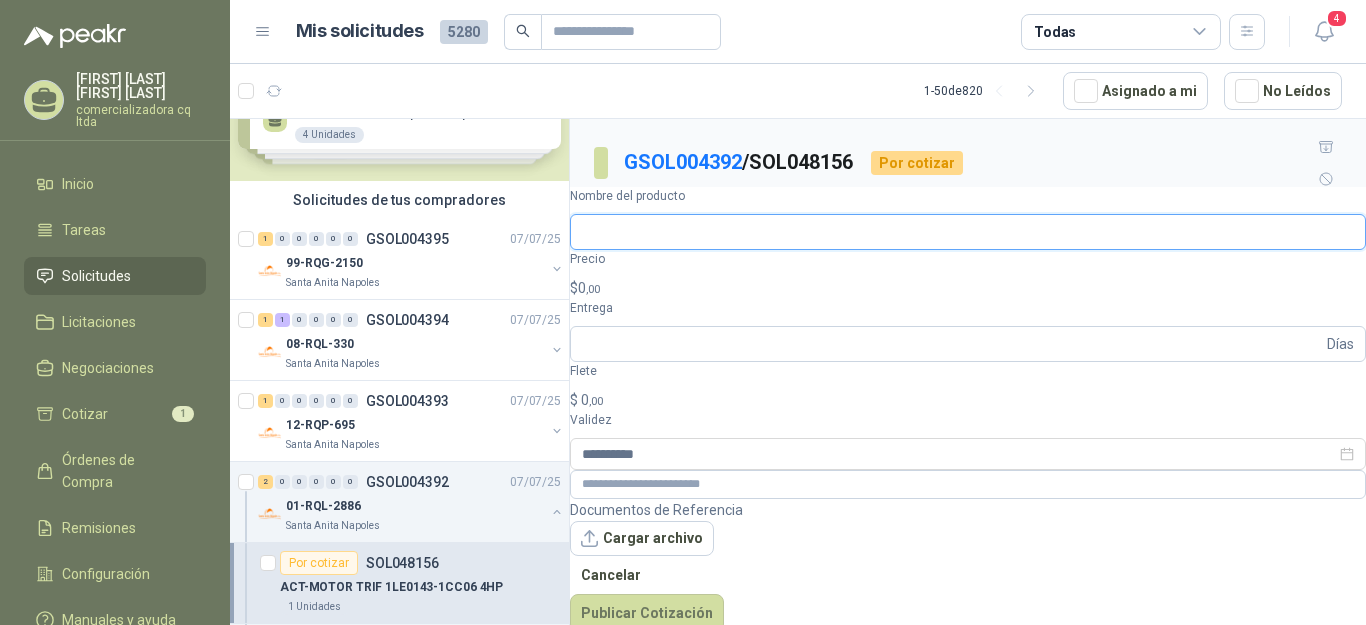 click on "Nombre del producto" at bounding box center [968, 232] 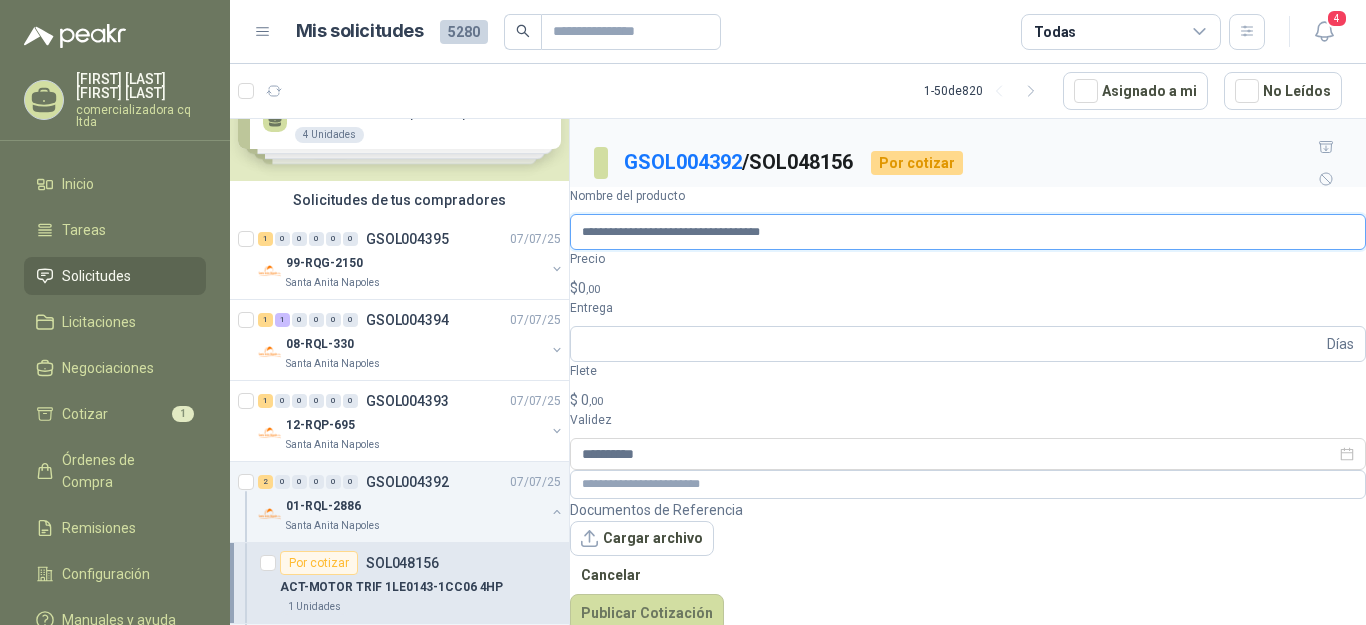 type on "**********" 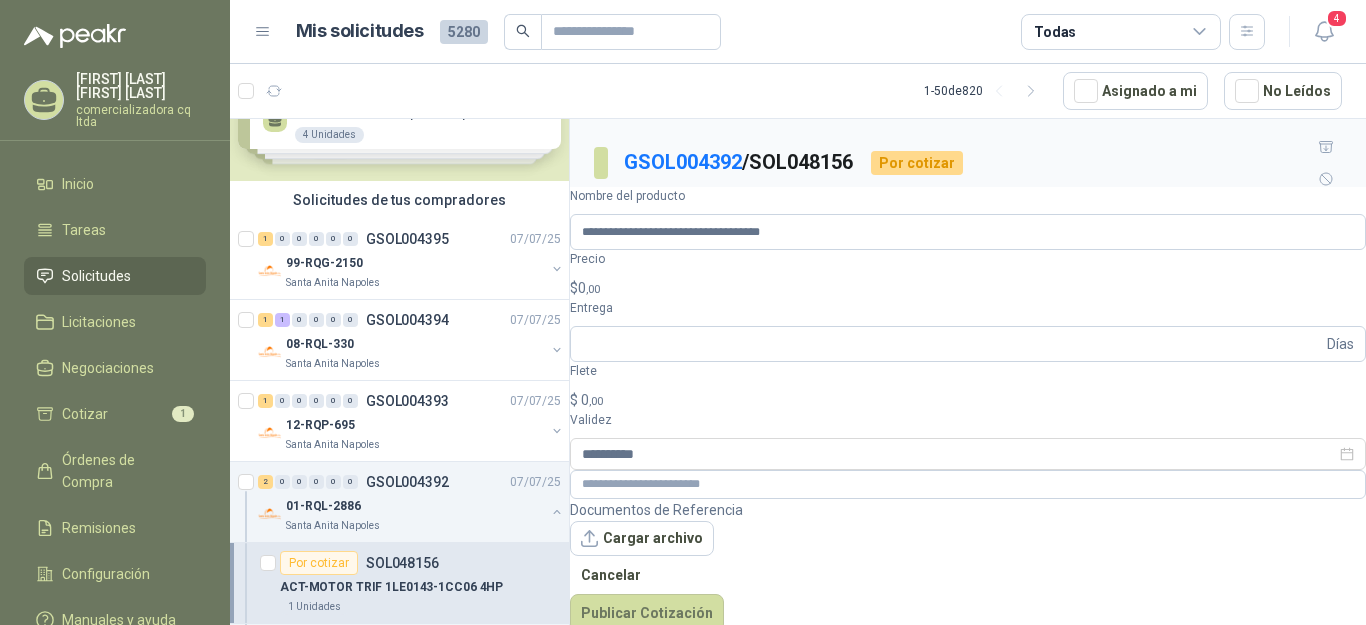 click on "$  0 ,00" at bounding box center [968, 288] 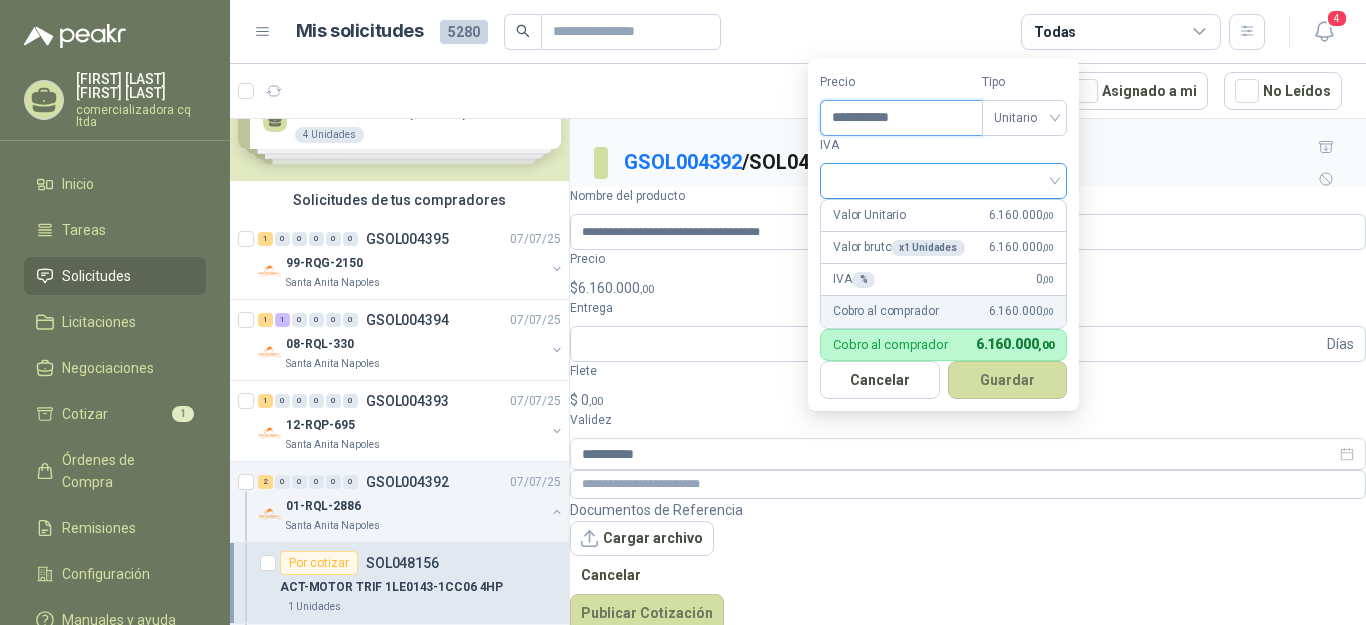 type on "**********" 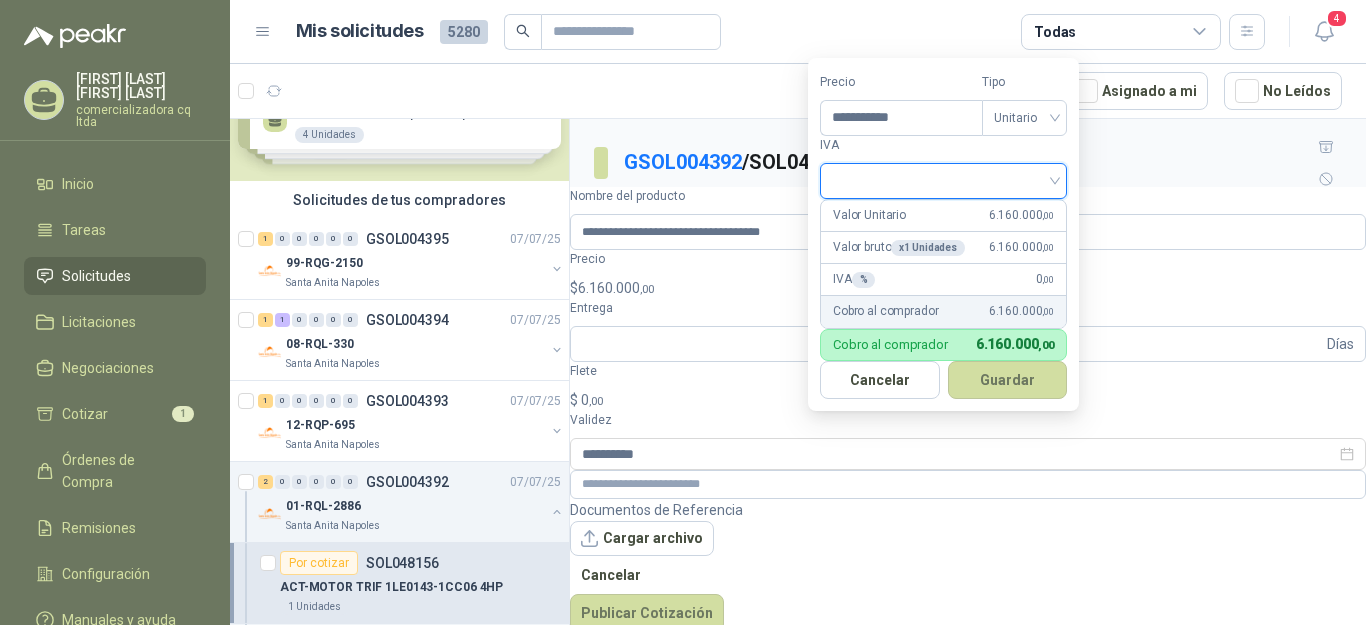 click at bounding box center (943, 179) 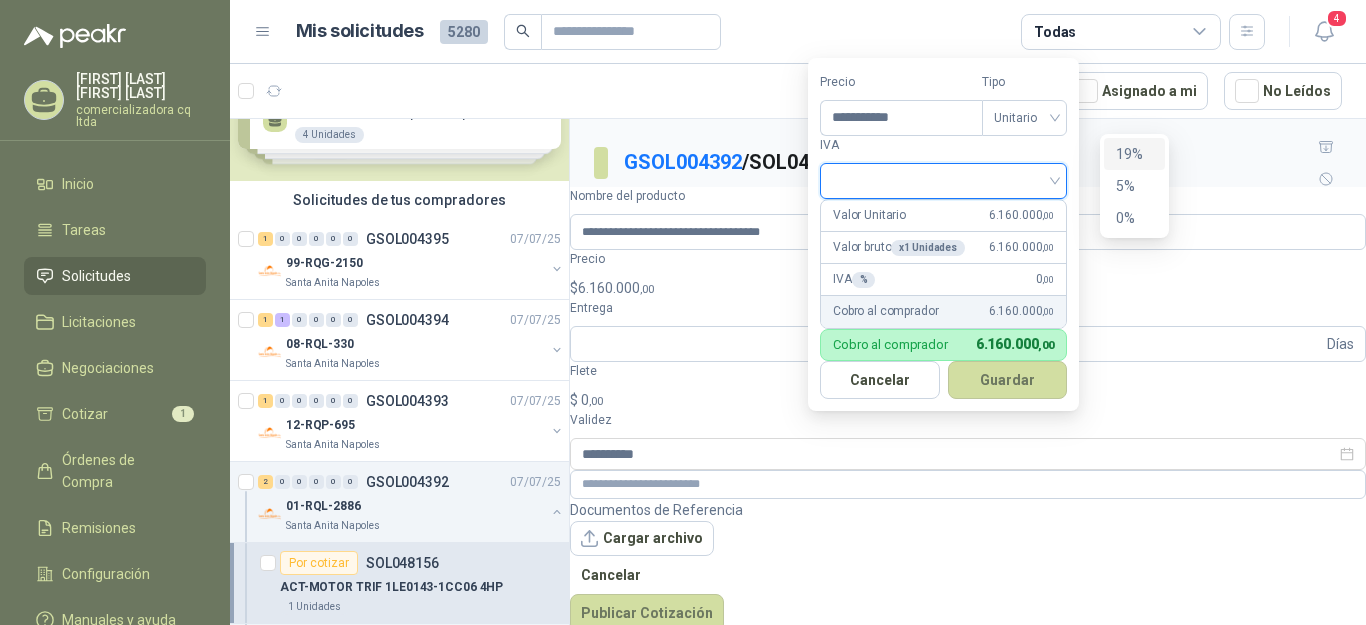 click on "19%" at bounding box center [1134, 154] 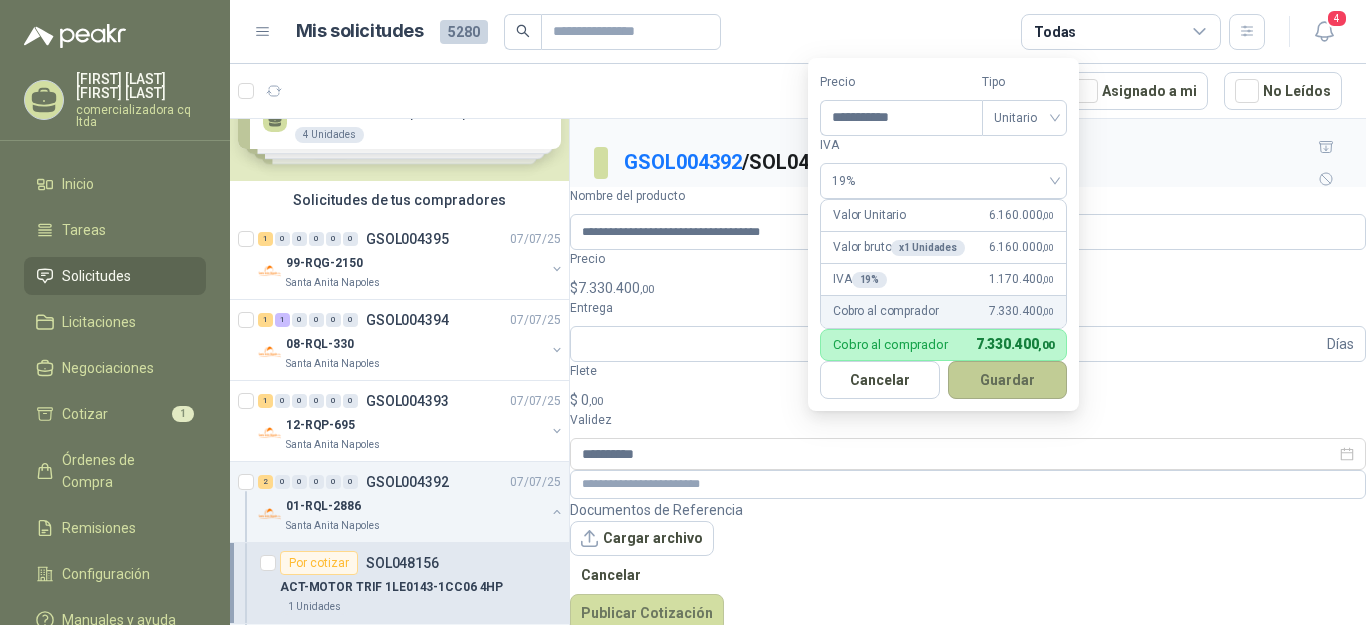 click on "Guardar" at bounding box center (1008, 380) 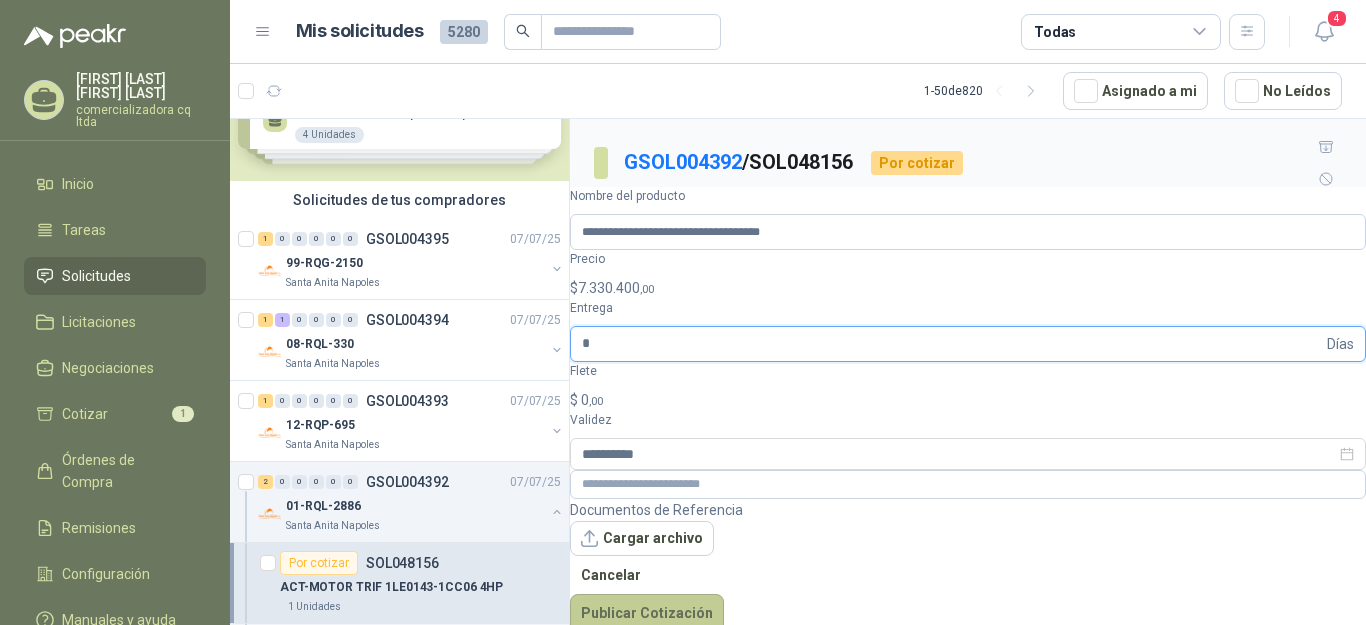 type on "*" 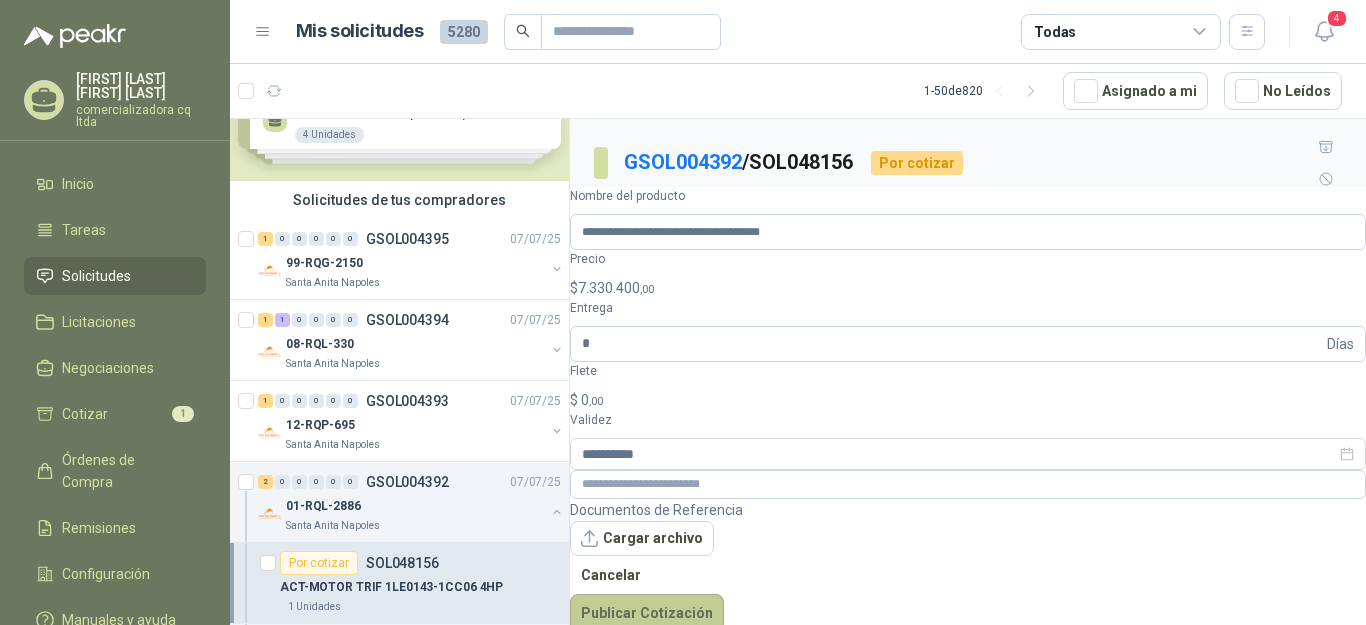 click on "Publicar Cotización" at bounding box center (647, 613) 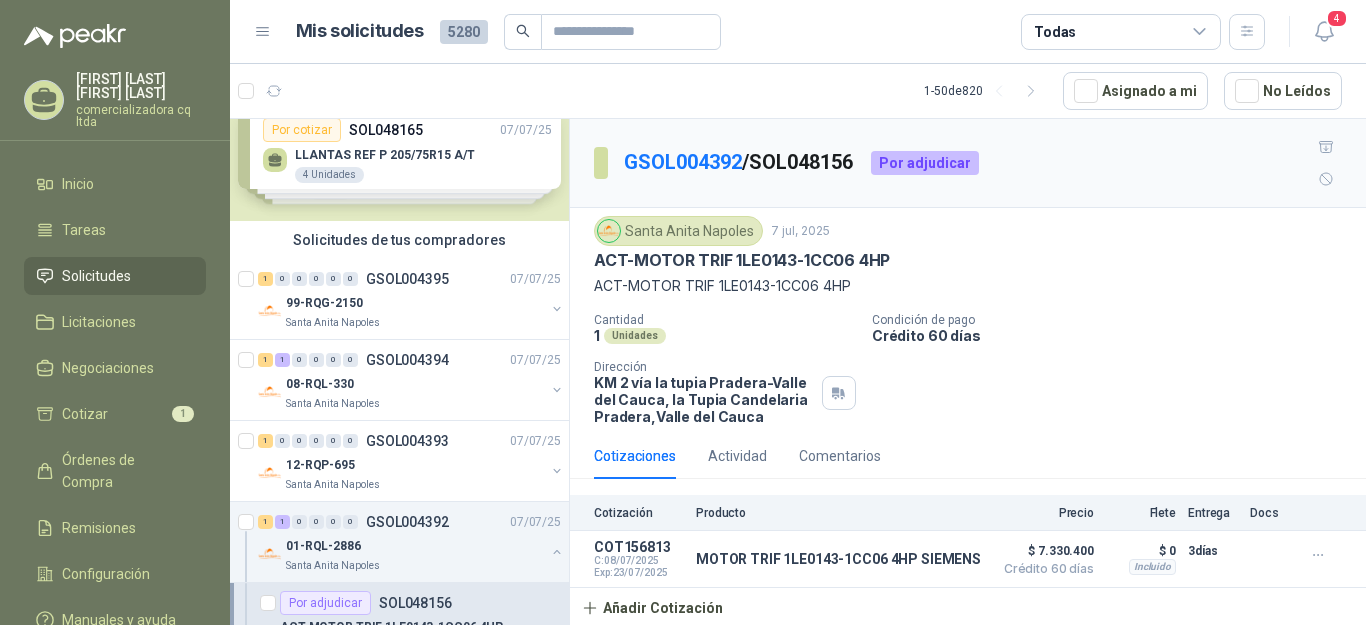 scroll, scrollTop: 198, scrollLeft: 0, axis: vertical 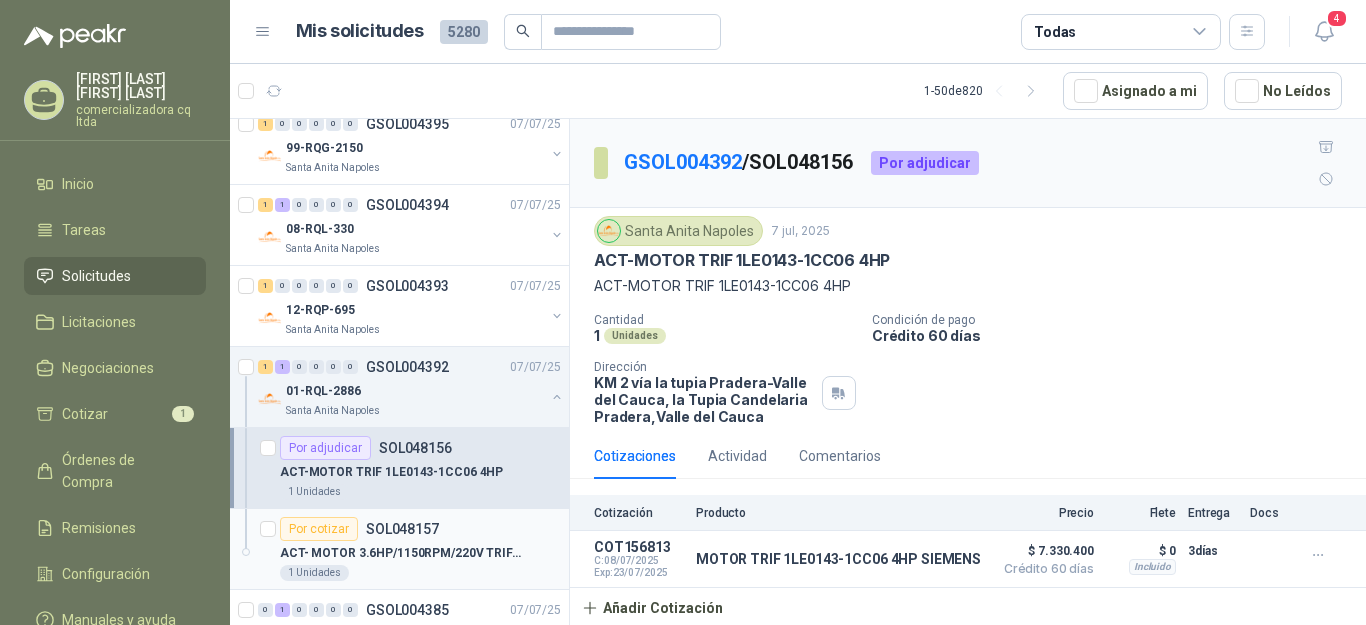 click on "ACT- MOTOR 3.6HP/1150RPM/220V TRIFASICO" at bounding box center (420, 553) 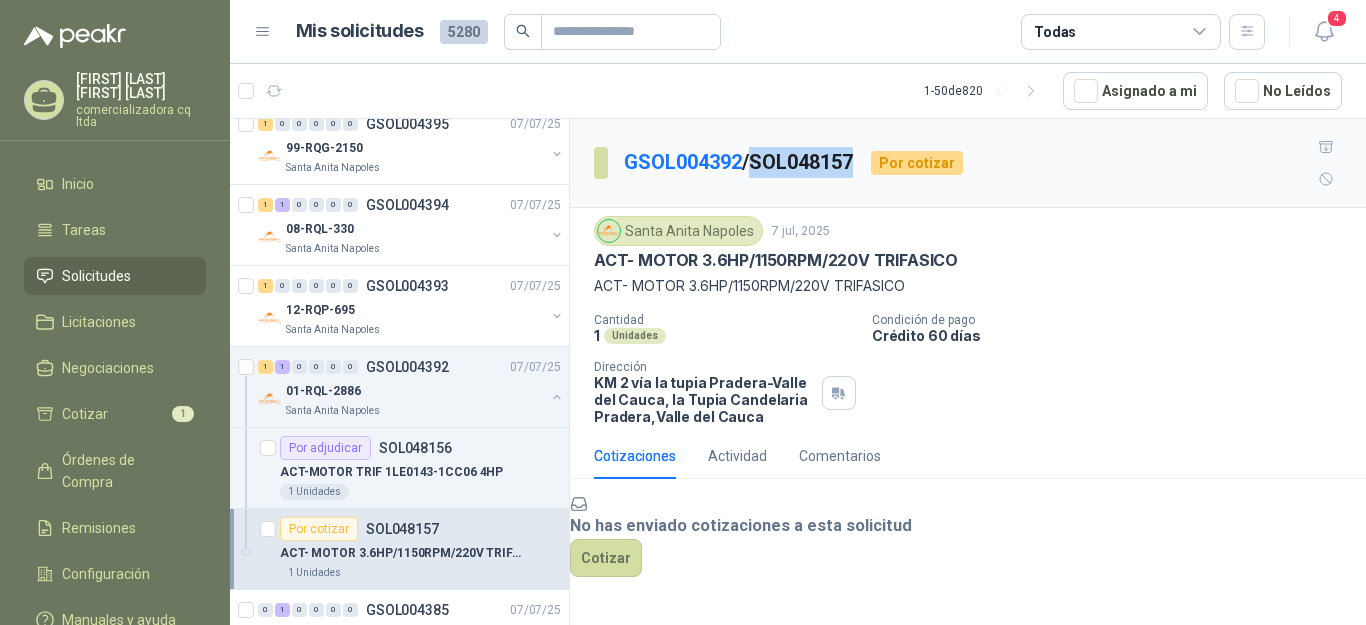 drag, startPoint x: 763, startPoint y: 146, endPoint x: 860, endPoint y: 147, distance: 97.00516 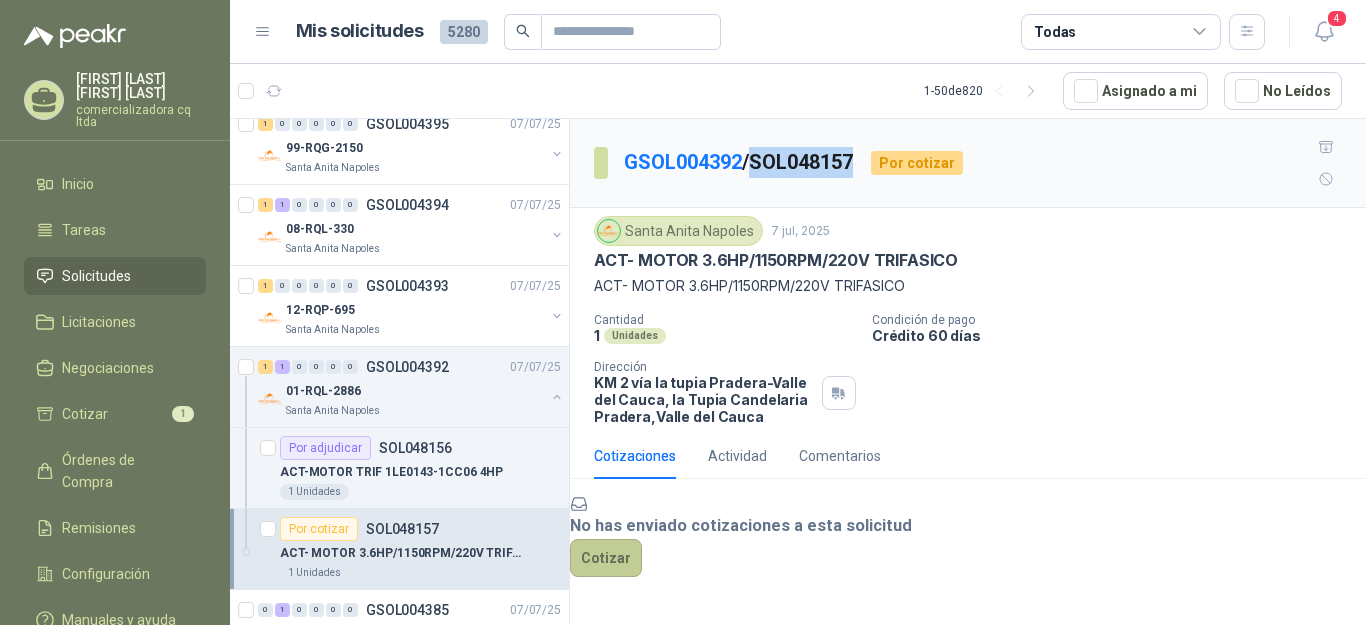 click on "Cotizar" at bounding box center (606, 558) 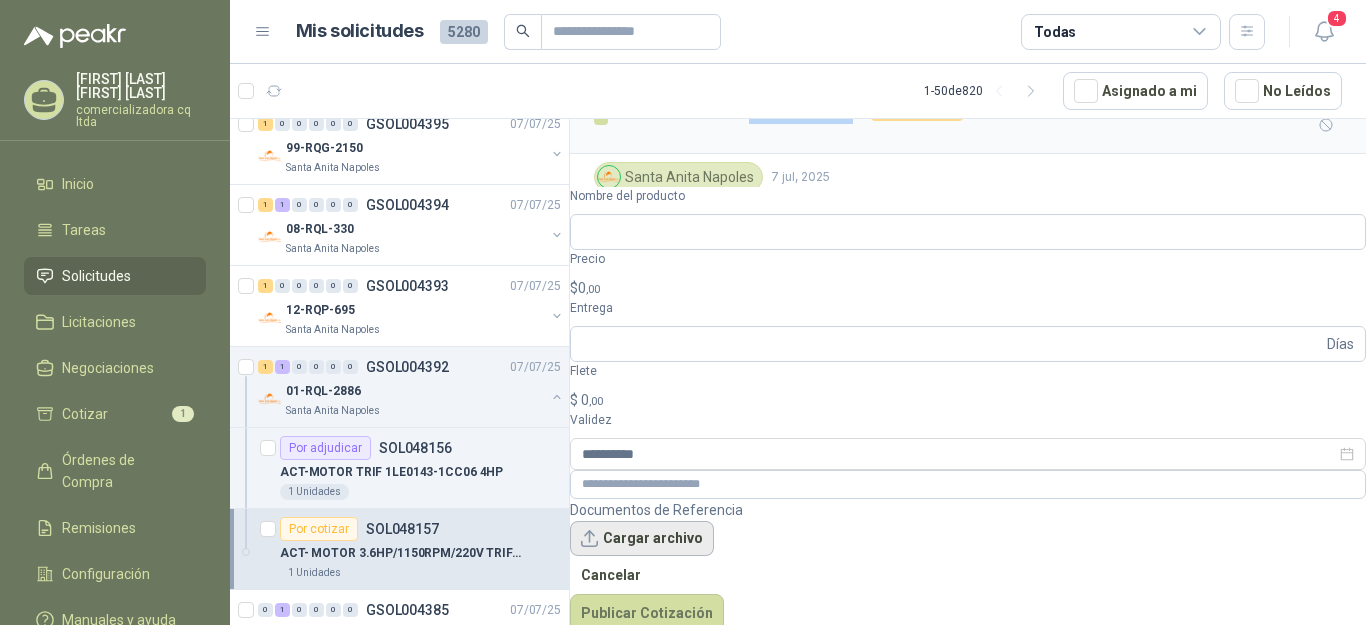 click on "Cargar archivo" at bounding box center (642, 539) 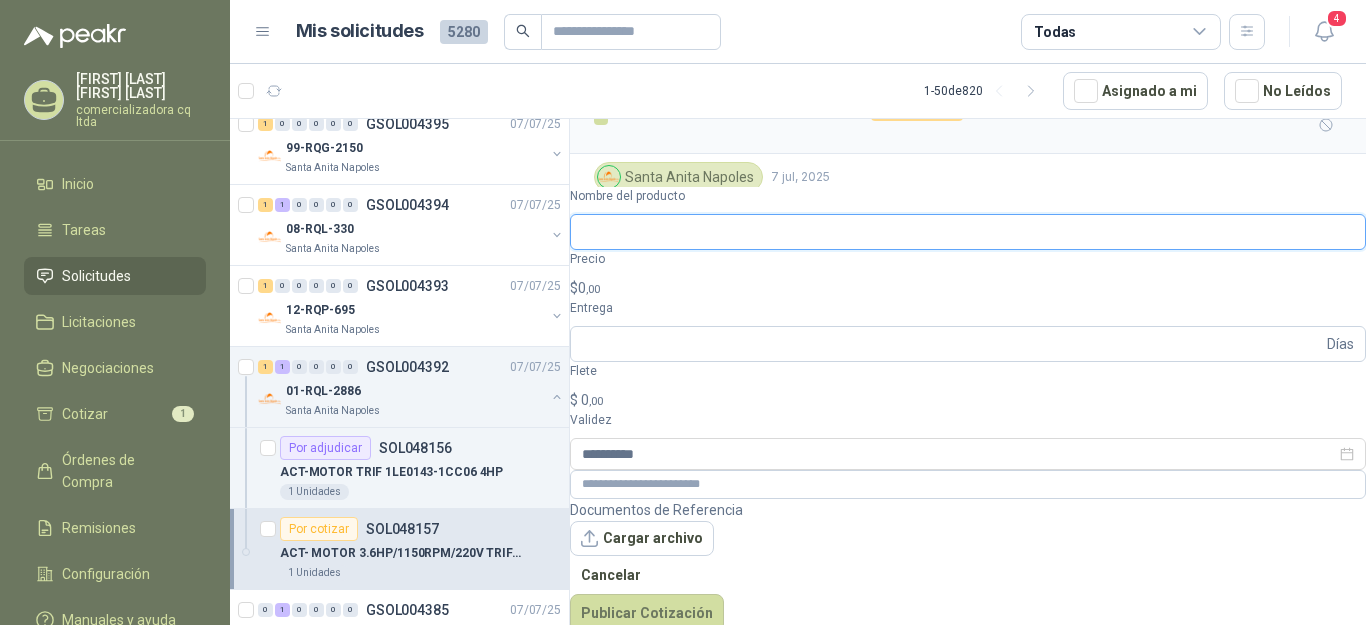 click on "Nombre del producto" at bounding box center [968, 232] 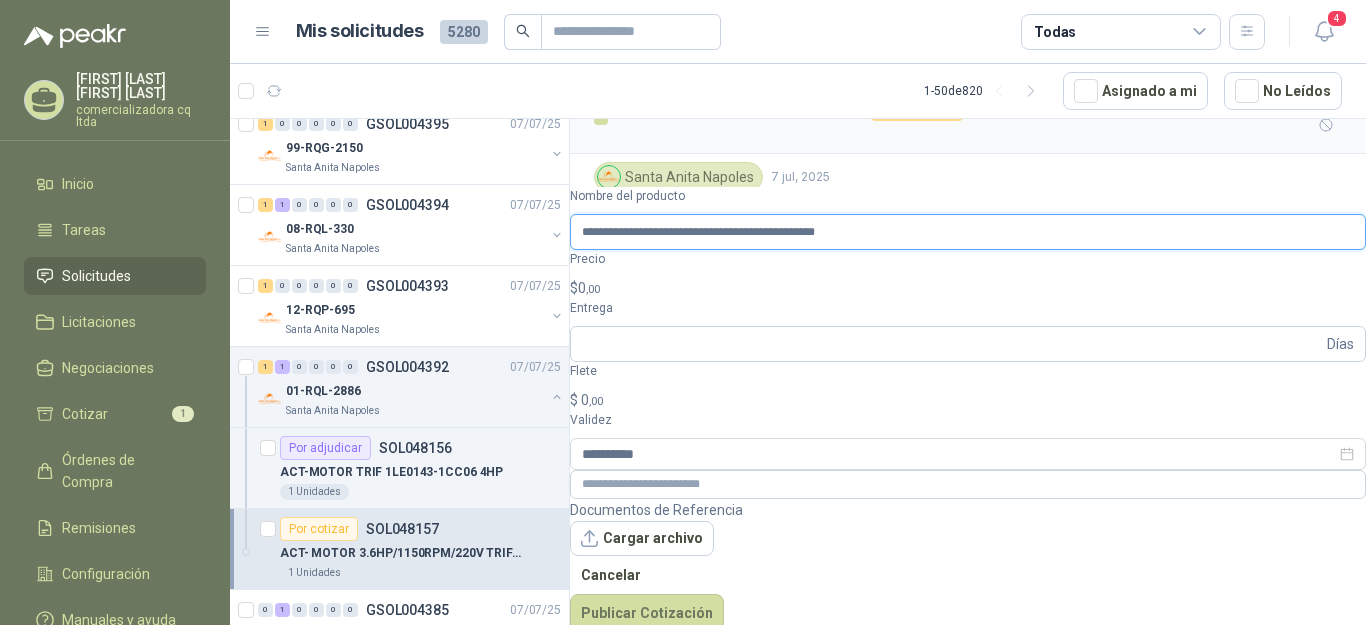 type on "**********" 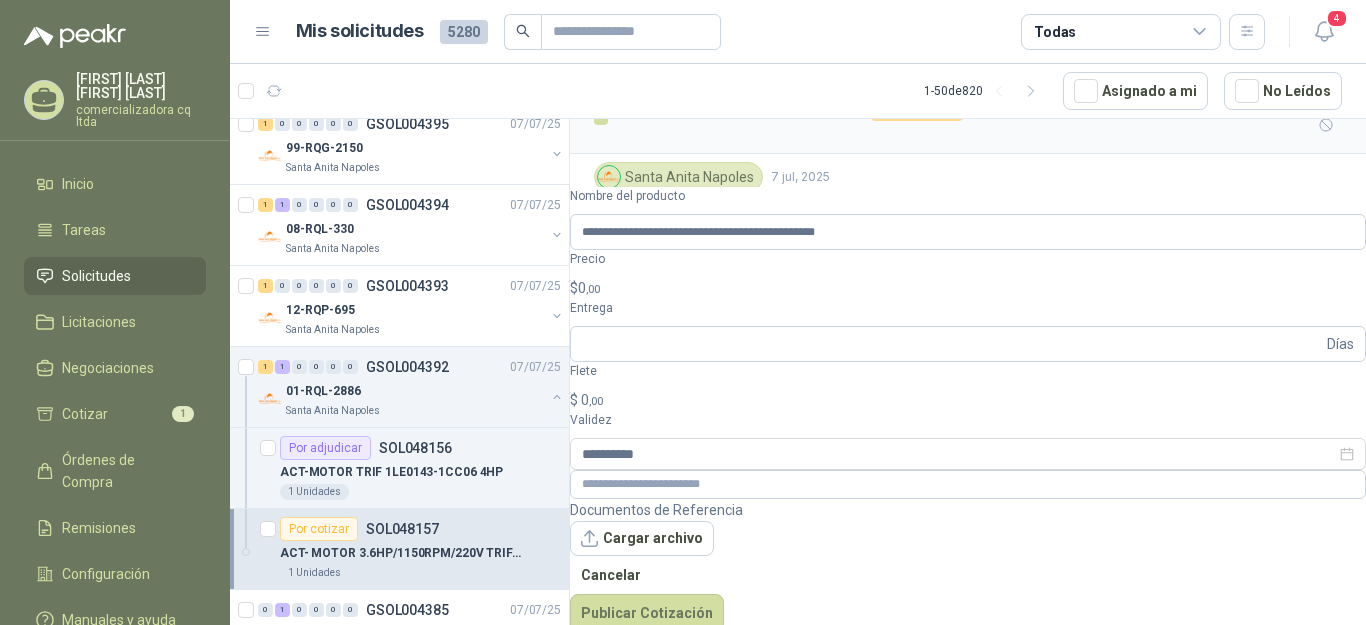 click on "$  0 ,00" at bounding box center [968, 288] 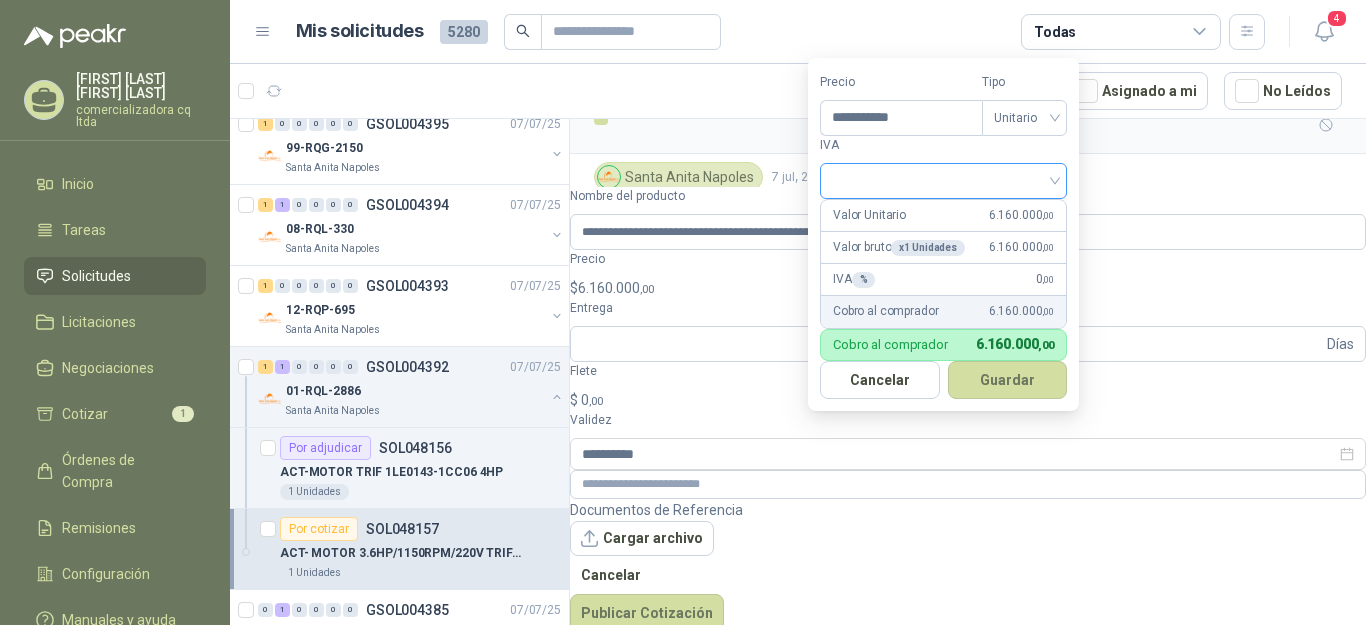 click at bounding box center [943, 181] 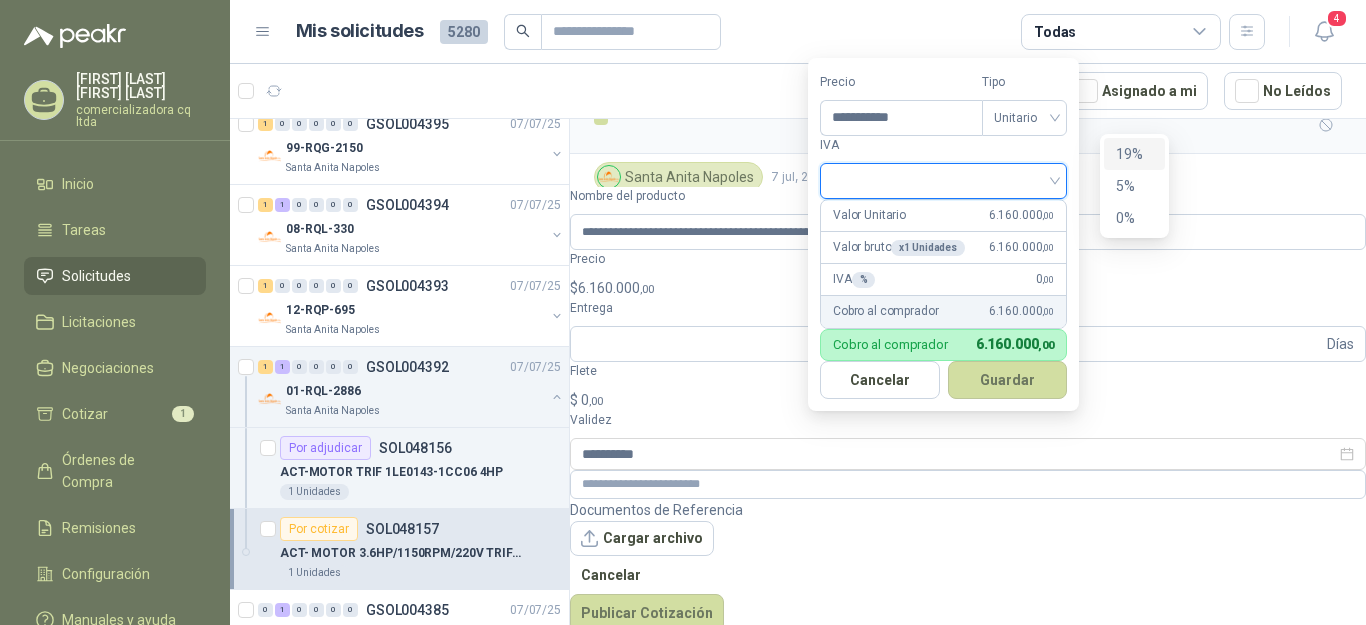 click on "19%" at bounding box center [1134, 154] 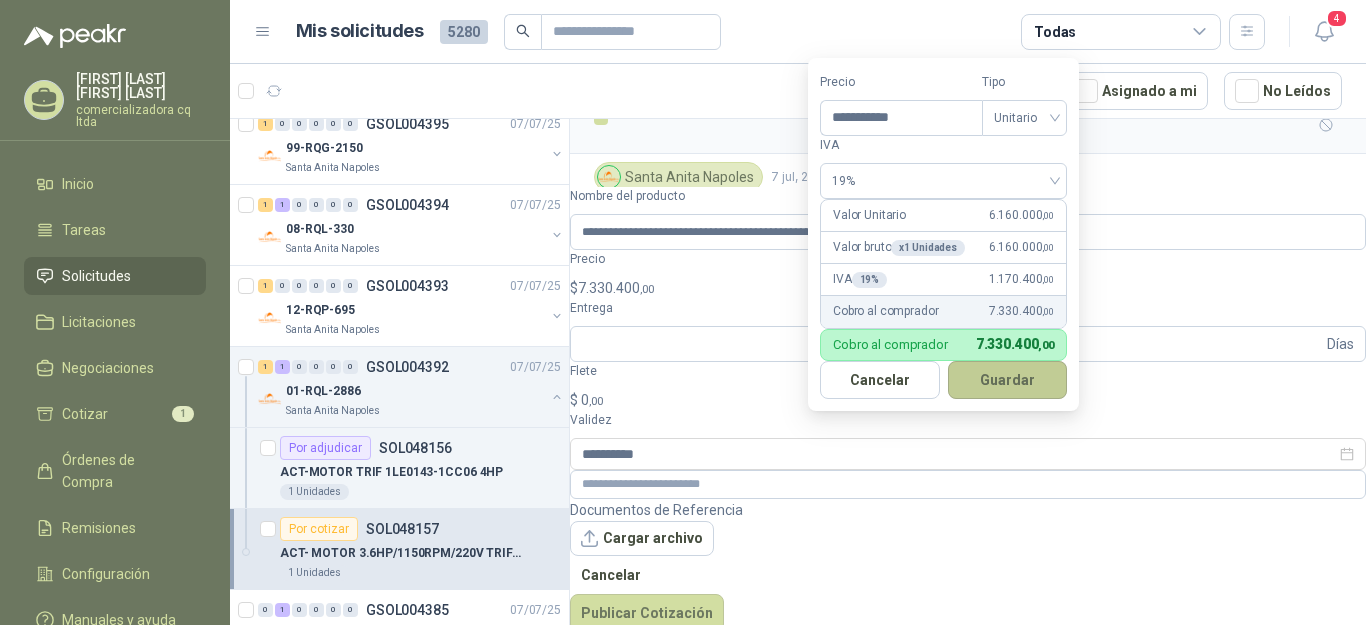 click on "Guardar" at bounding box center [1008, 380] 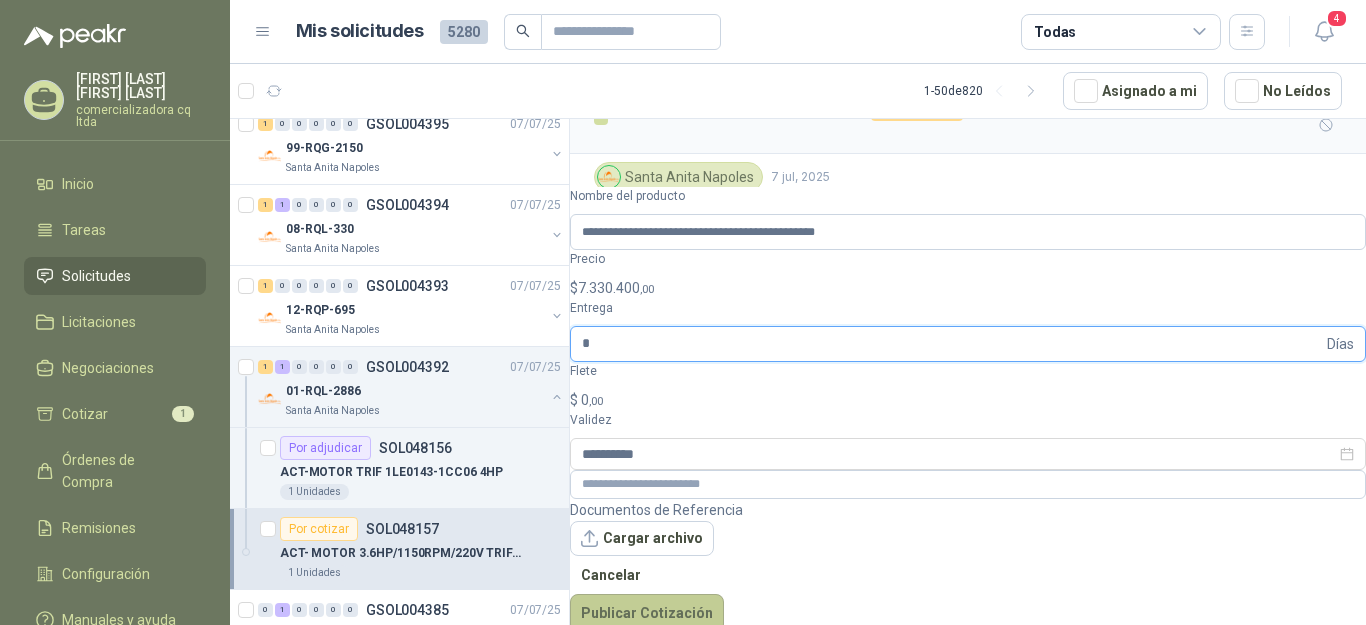 type on "*" 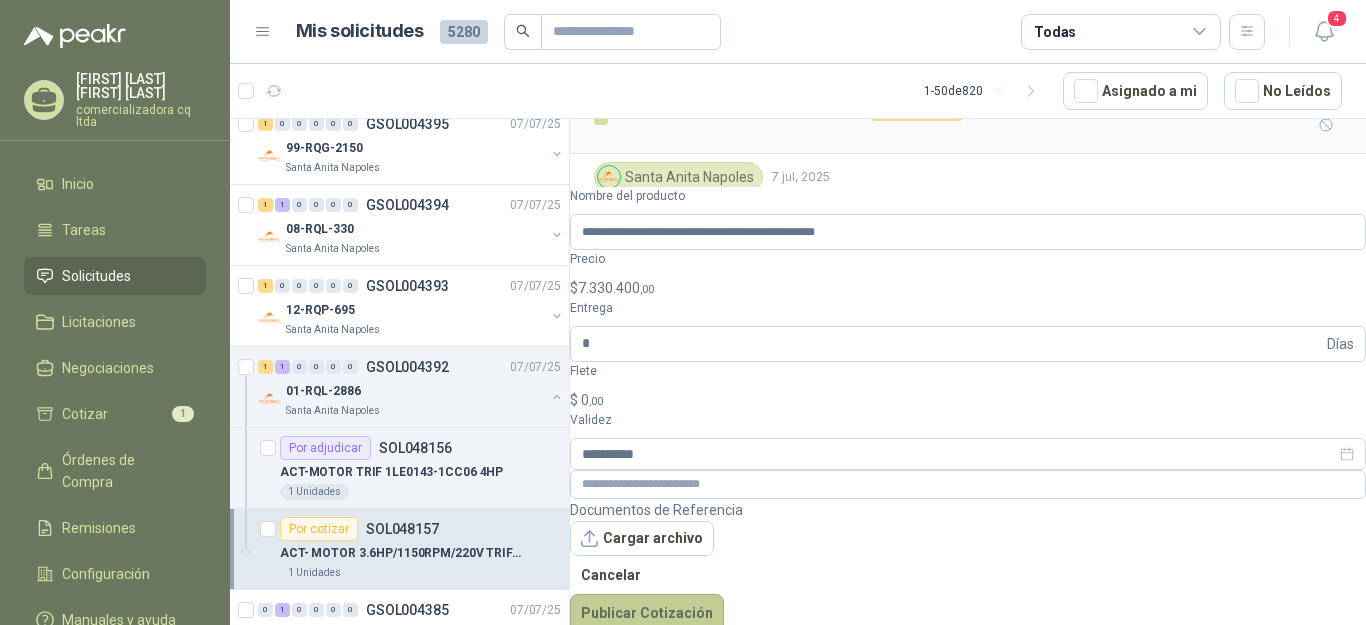 click on "Publicar Cotización" at bounding box center [647, 613] 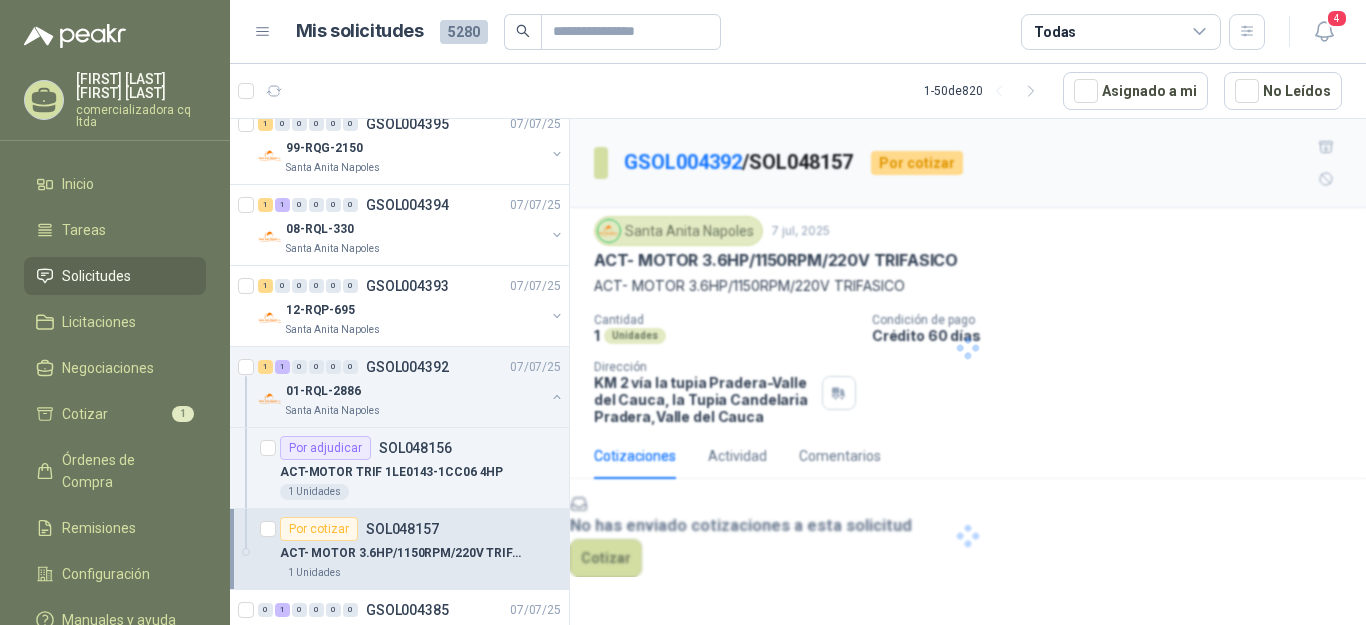 scroll, scrollTop: 0, scrollLeft: 0, axis: both 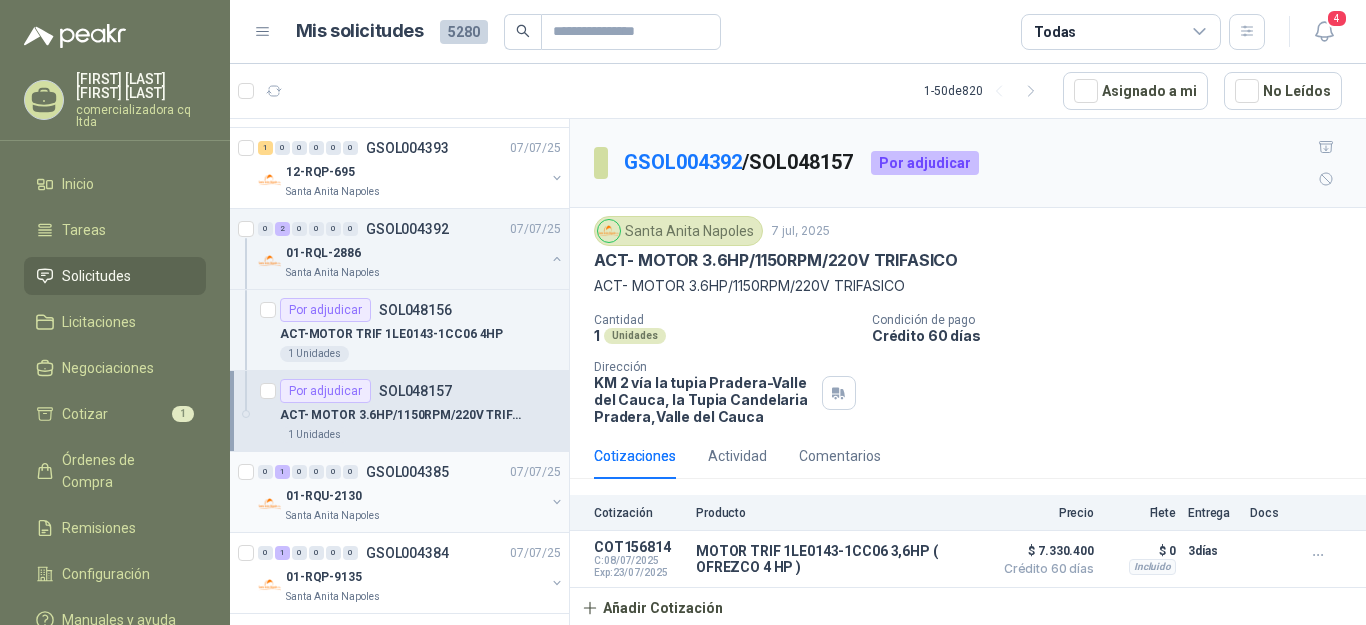click on "01-RQU-2130" at bounding box center (324, 496) 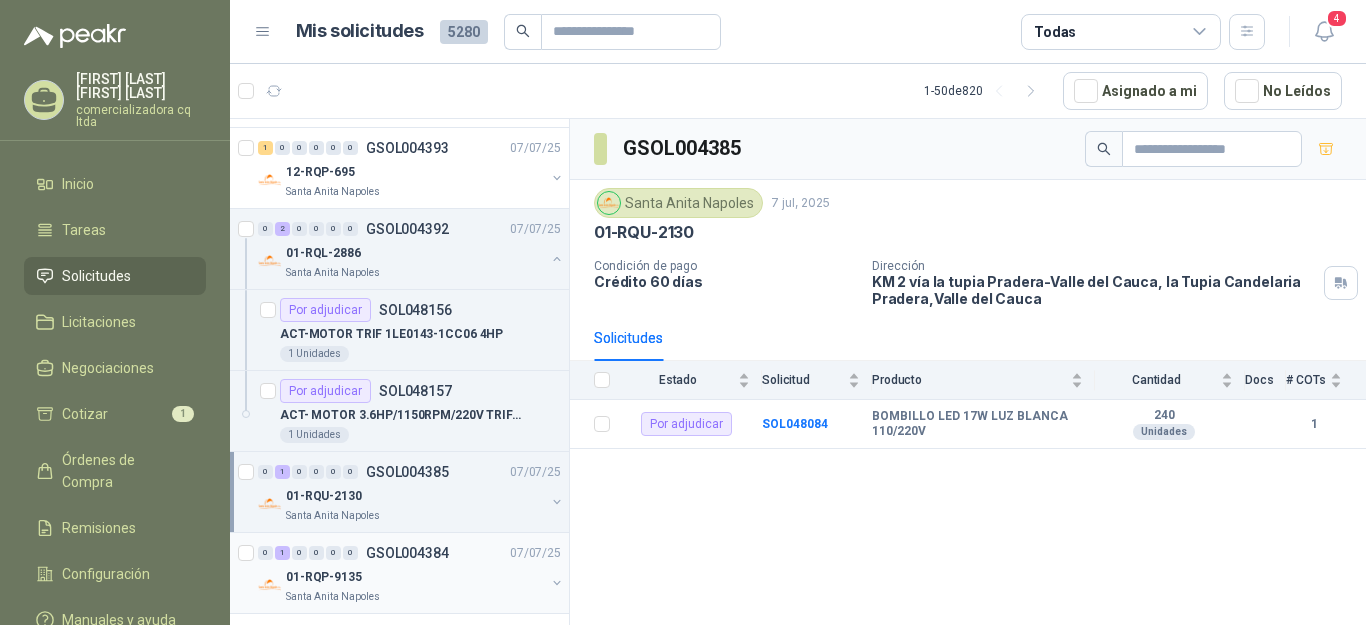 click on "01-RQP-9135" at bounding box center [324, 577] 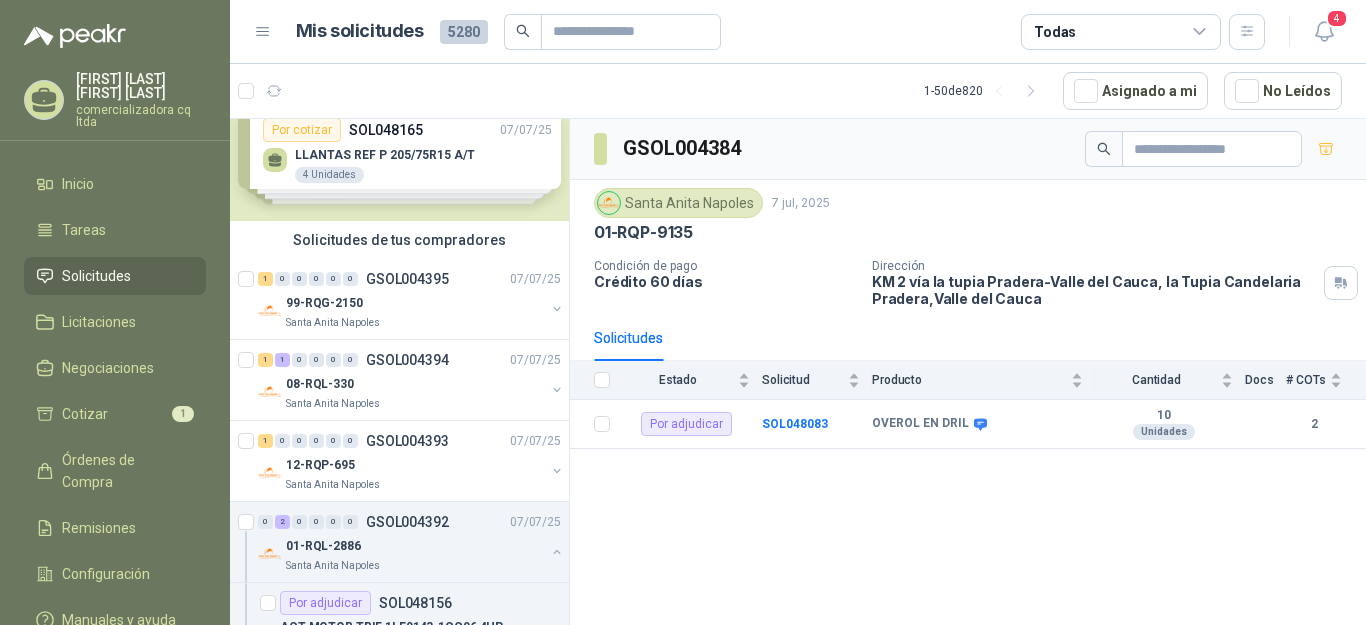 scroll, scrollTop: 0, scrollLeft: 0, axis: both 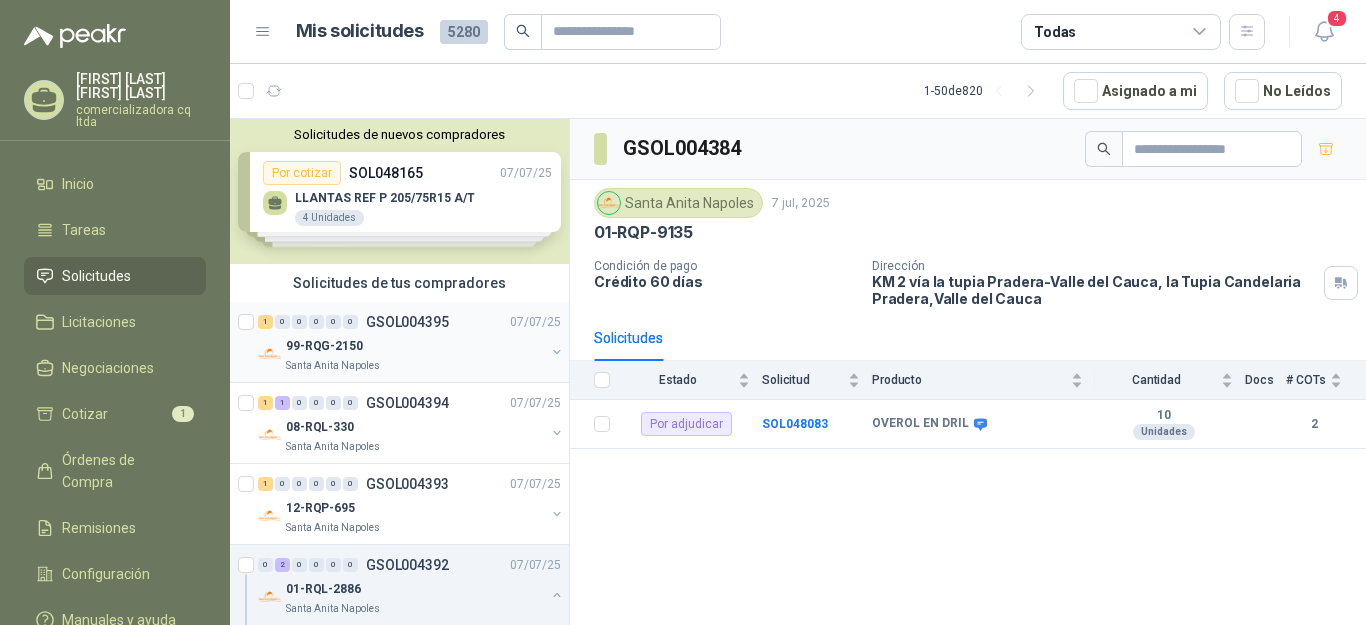 click on "99-RQG-2150" at bounding box center [324, 346] 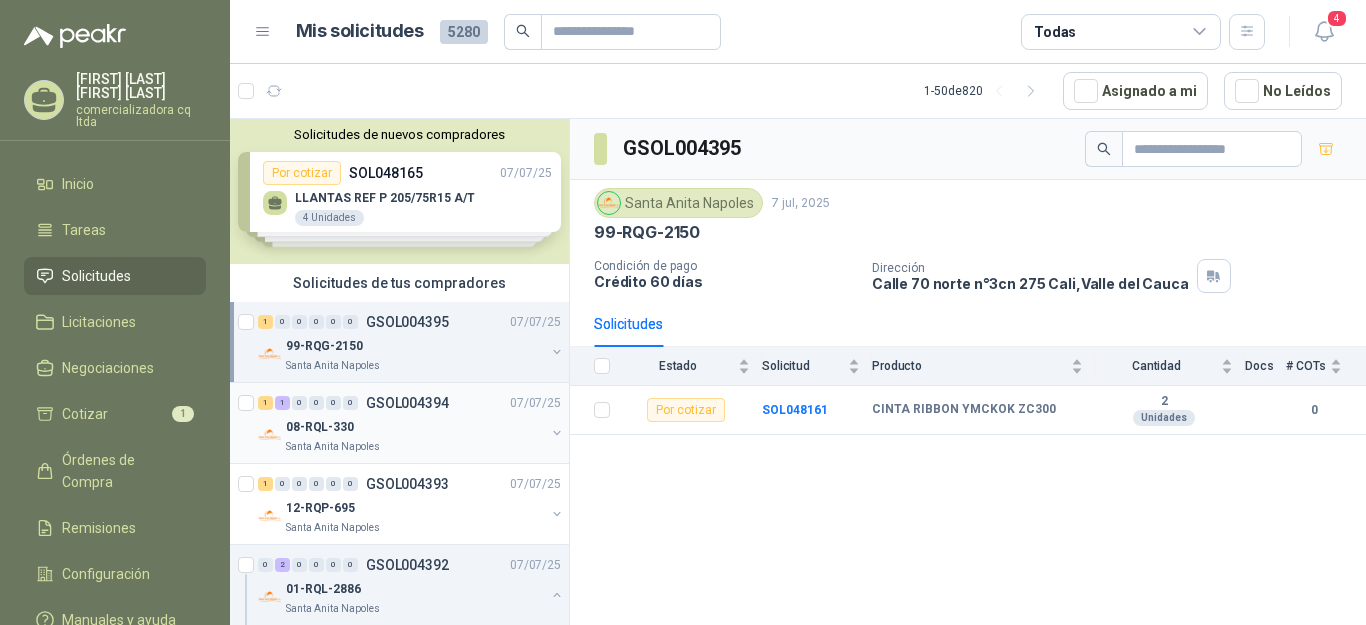 click on "08-RQL-330" at bounding box center [320, 427] 